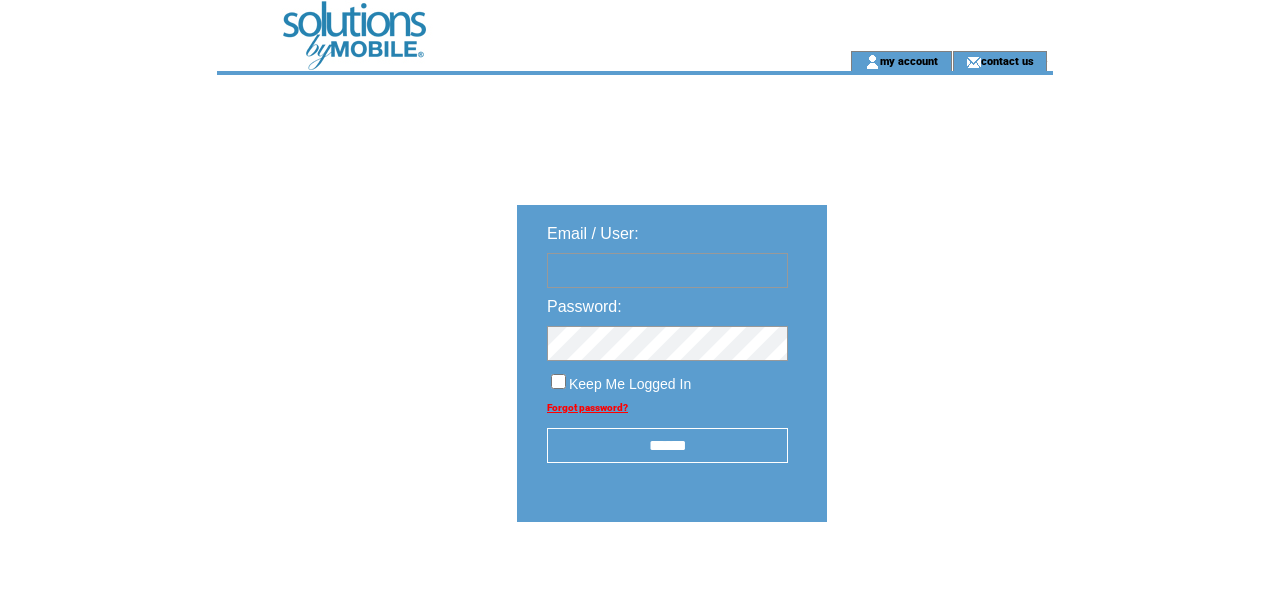 scroll, scrollTop: 0, scrollLeft: 0, axis: both 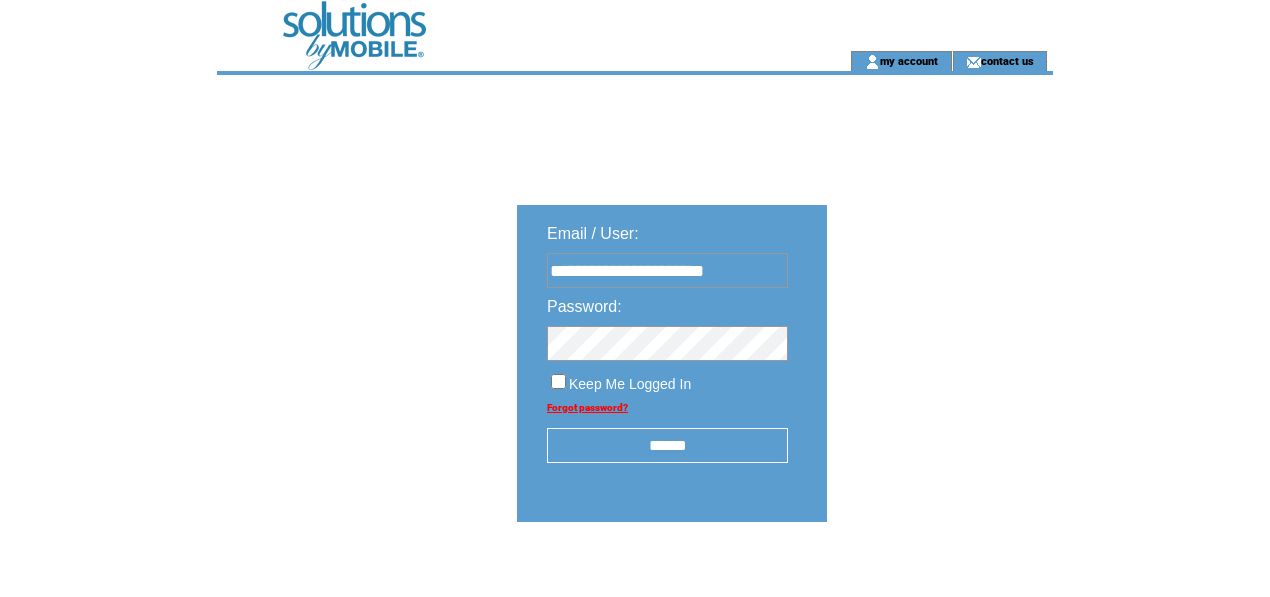 type on "**********" 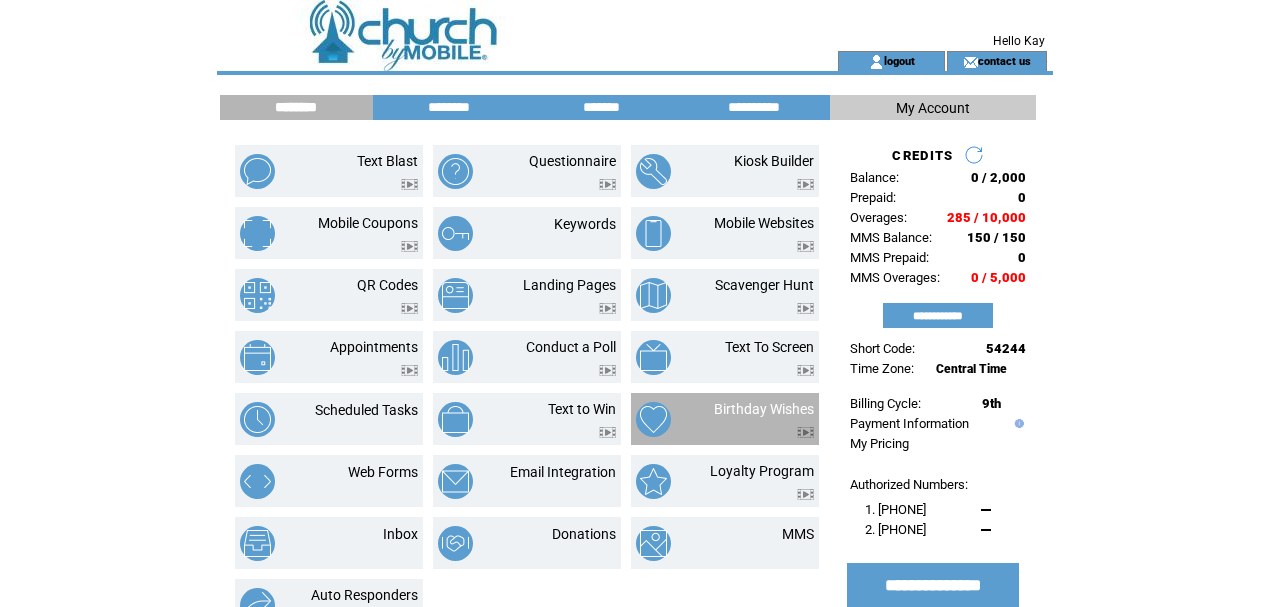 scroll, scrollTop: 0, scrollLeft: 0, axis: both 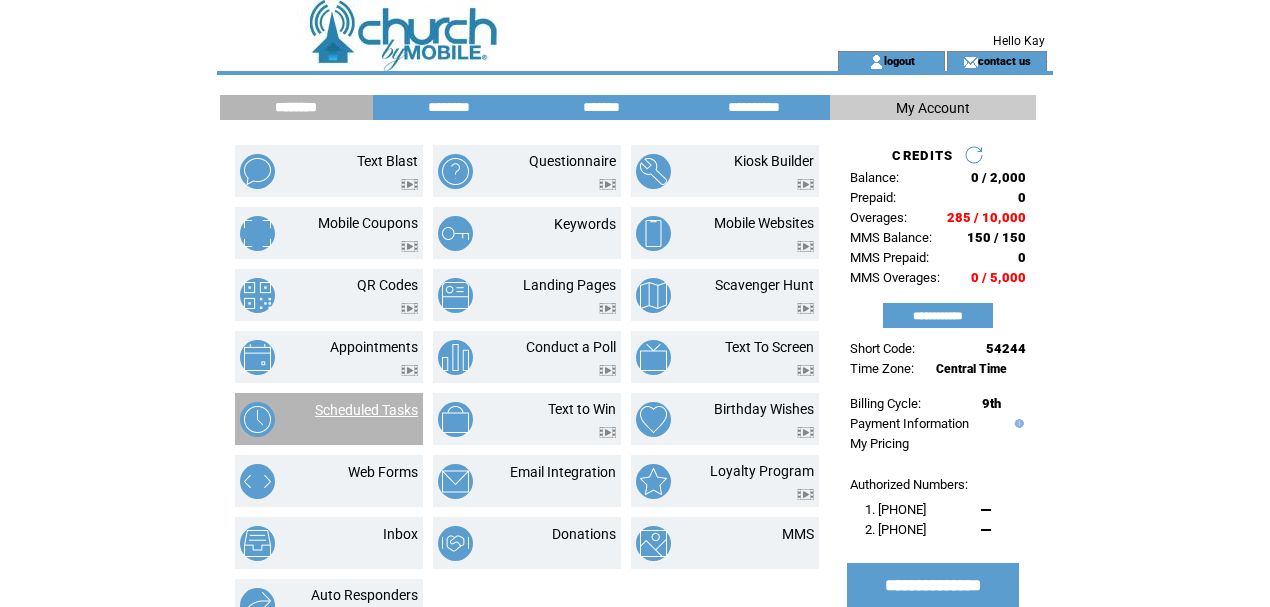 click on "Scheduled Tasks" at bounding box center [366, 410] 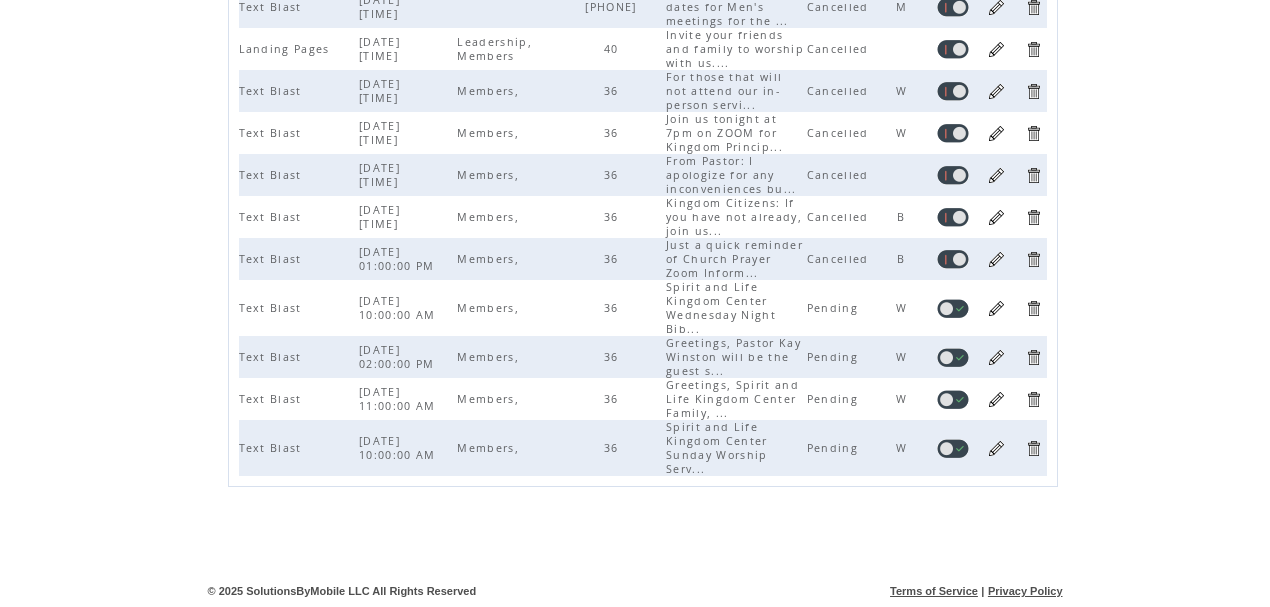 scroll, scrollTop: 413, scrollLeft: 0, axis: vertical 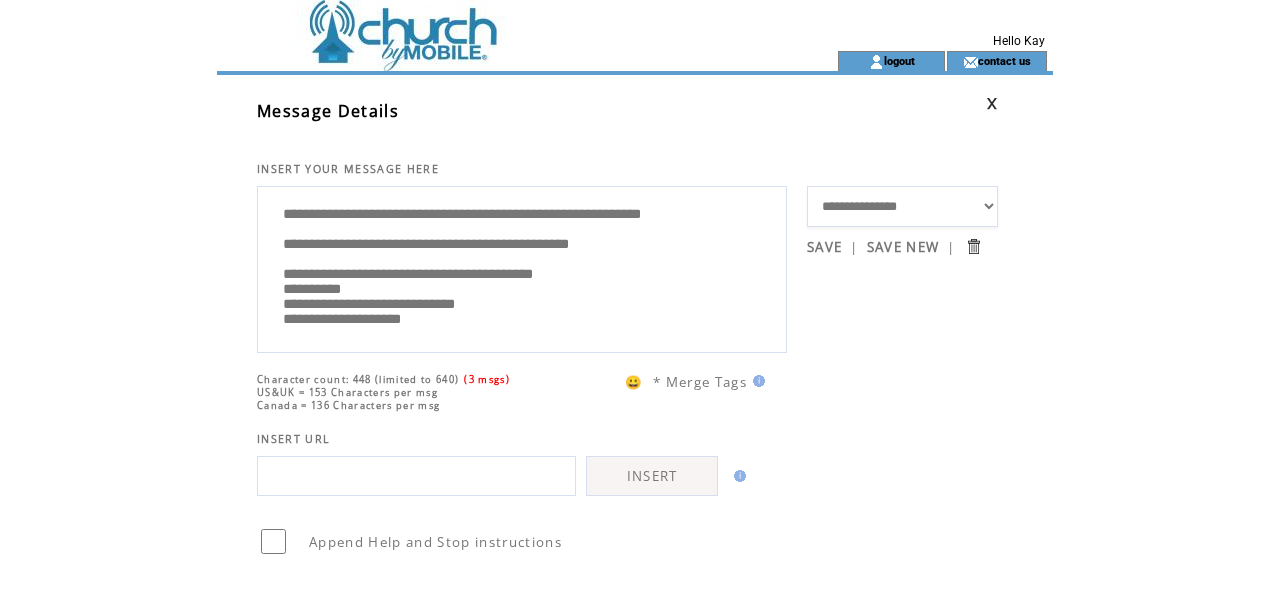 click at bounding box center (992, 103) 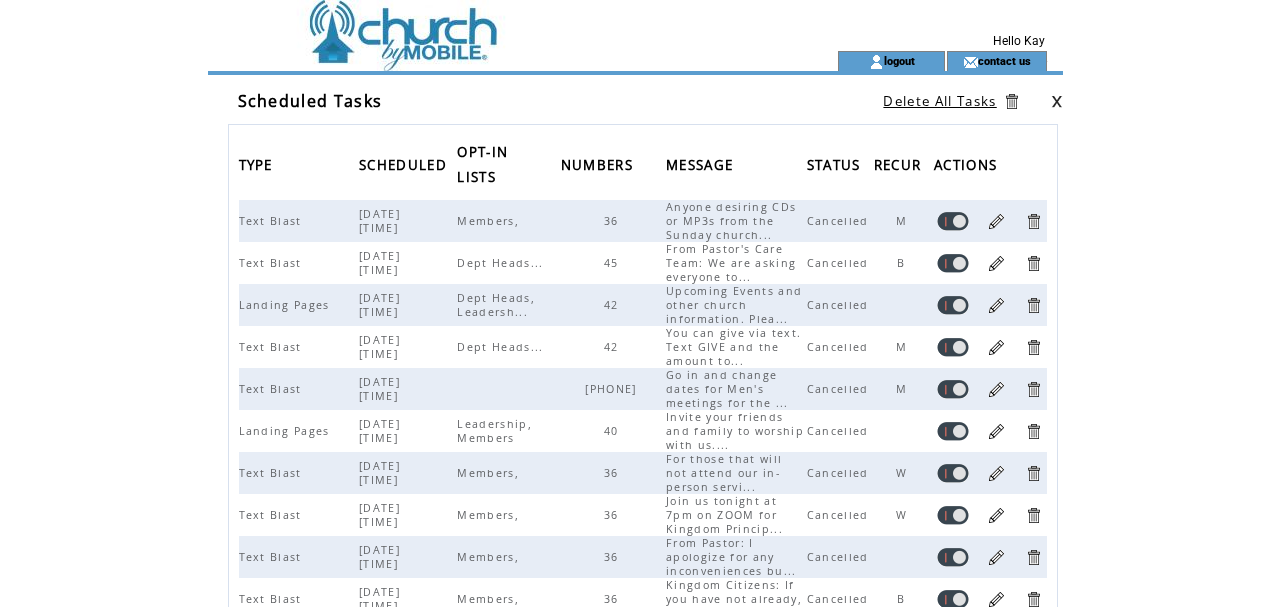 scroll, scrollTop: 0, scrollLeft: 0, axis: both 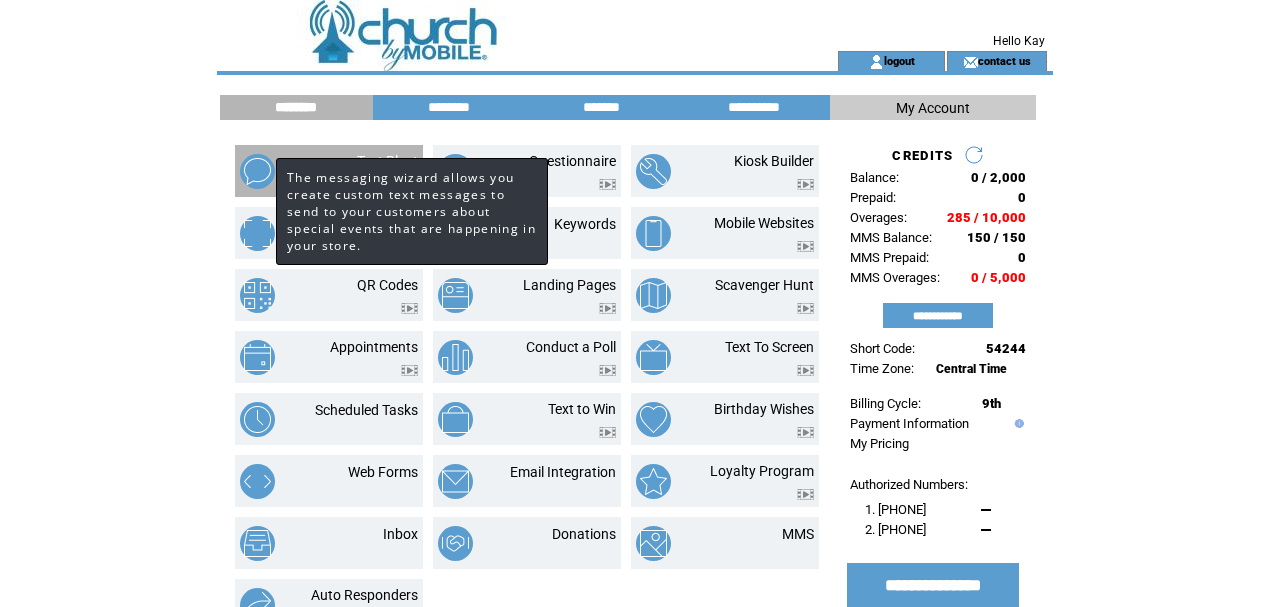 click at bounding box center [257, 171] 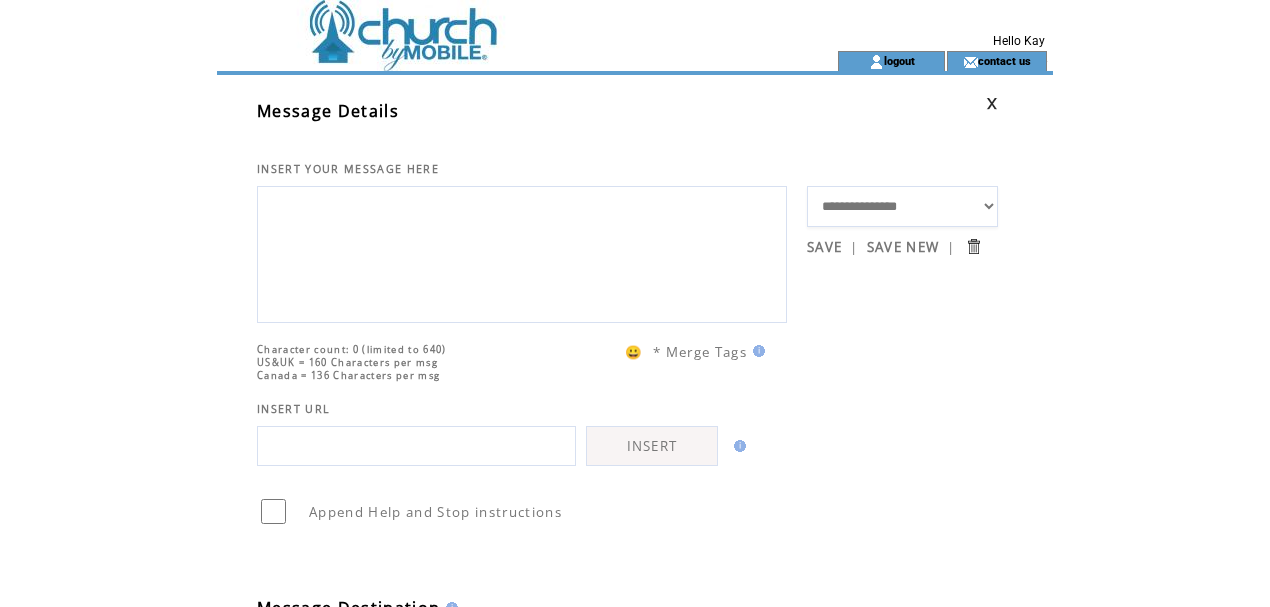 scroll, scrollTop: 0, scrollLeft: 0, axis: both 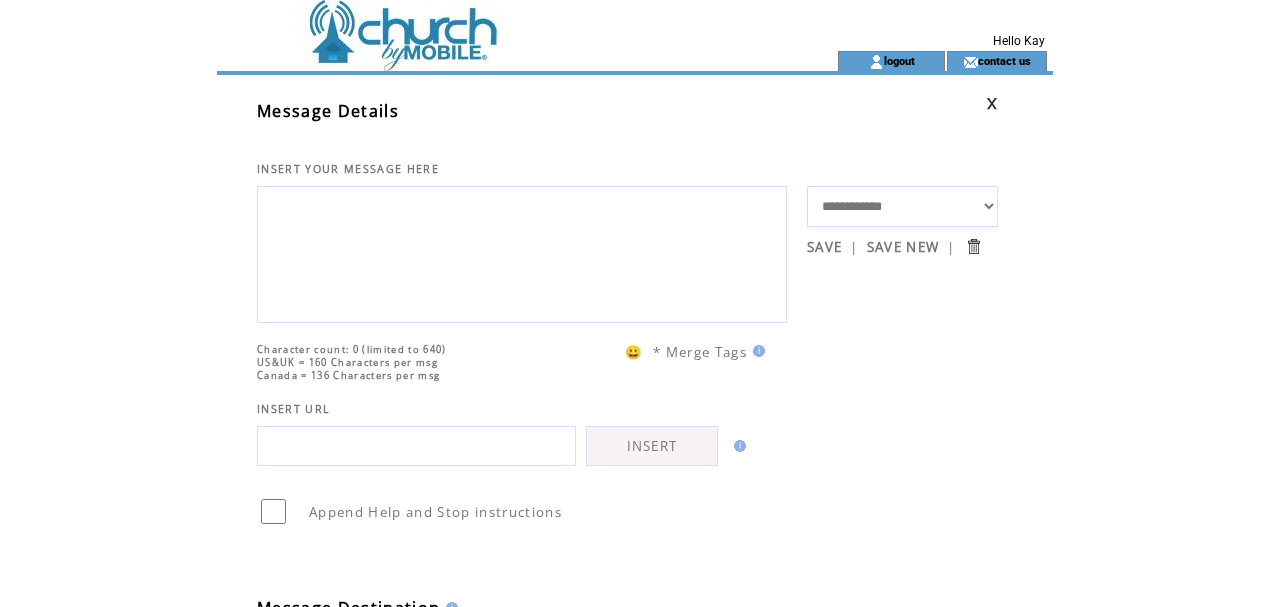 click on "**********" at bounding box center (902, 206) 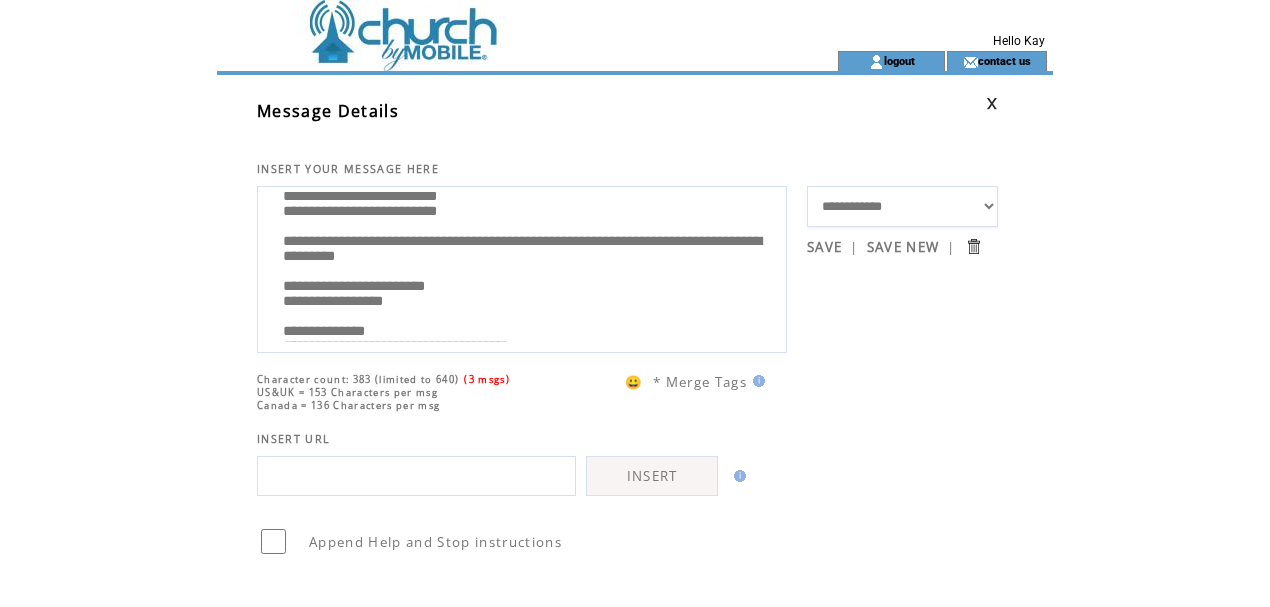 scroll, scrollTop: 0, scrollLeft: 0, axis: both 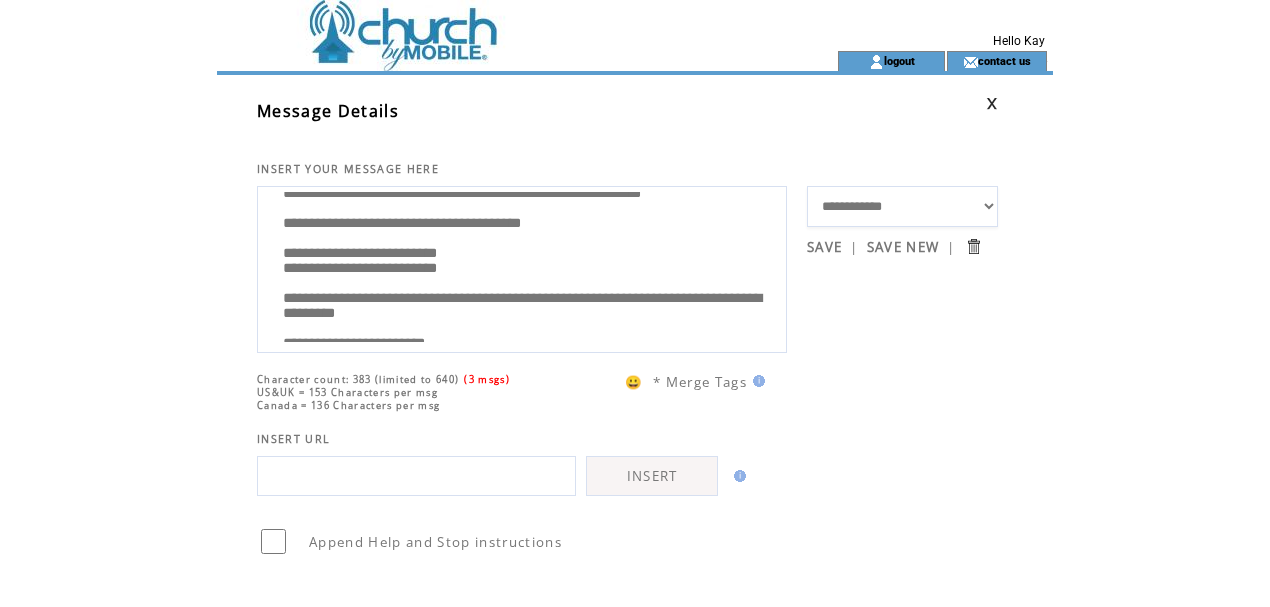 drag, startPoint x: 637, startPoint y: 206, endPoint x: 422, endPoint y: 258, distance: 221.199 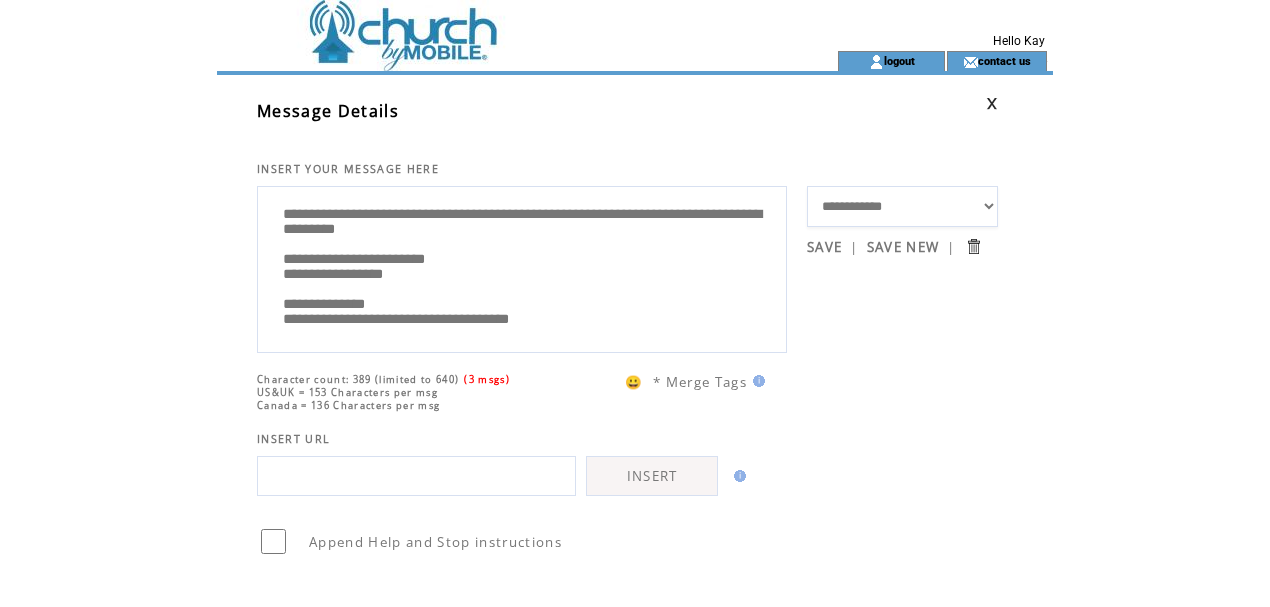 scroll, scrollTop: 240, scrollLeft: 0, axis: vertical 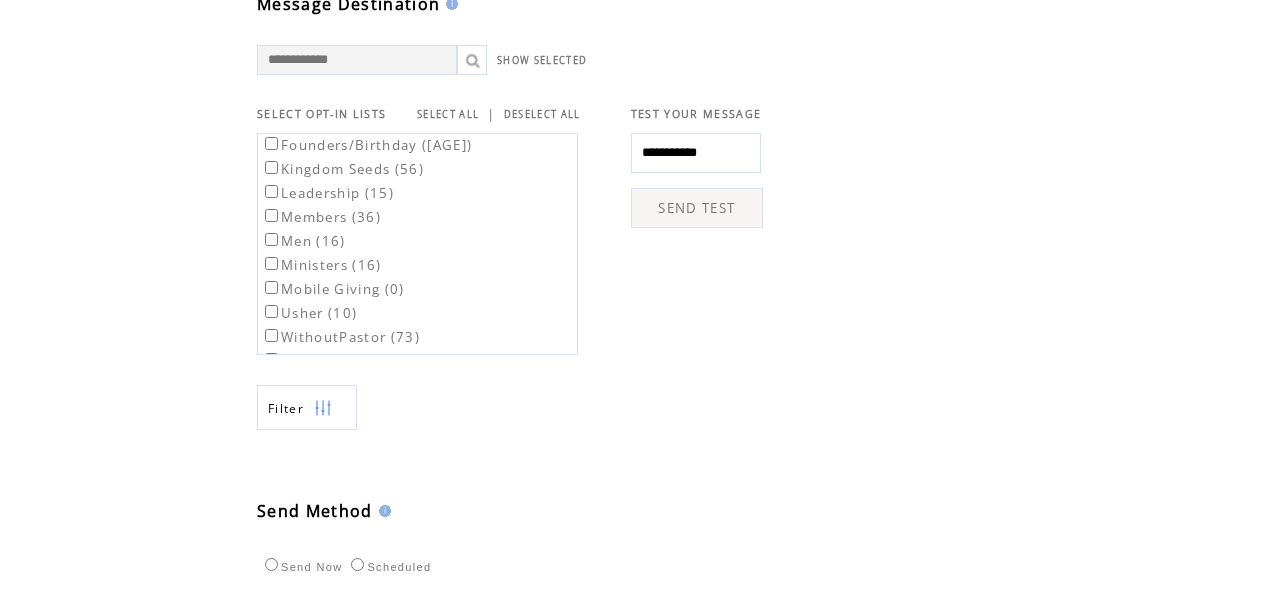 type on "**********" 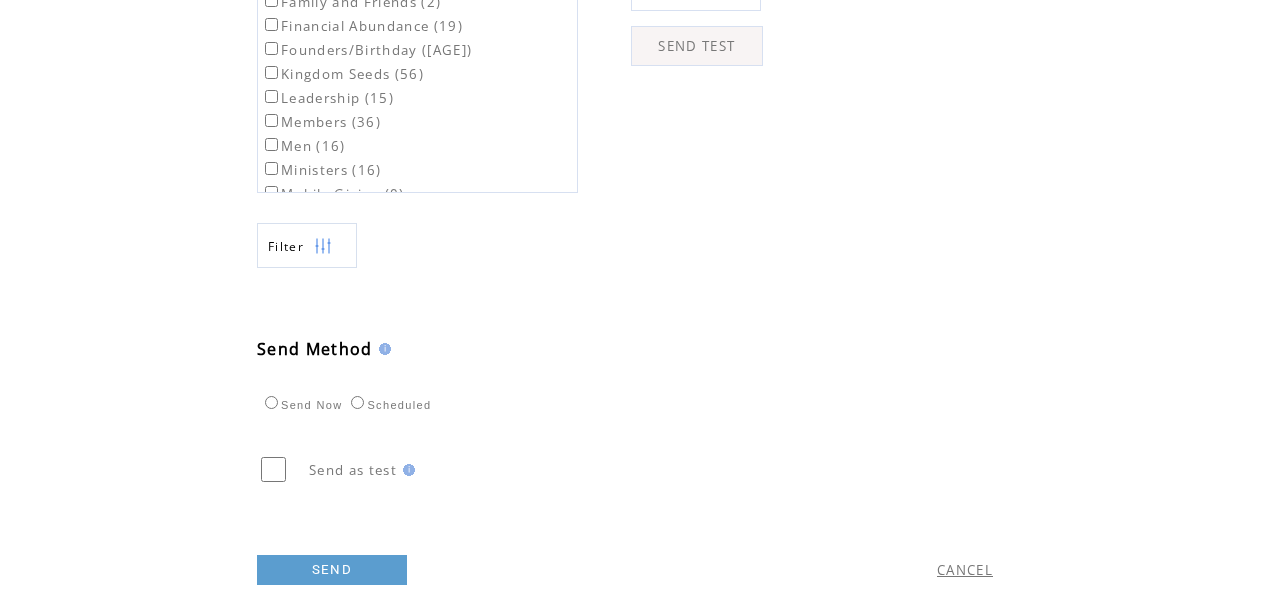 scroll, scrollTop: 834, scrollLeft: 0, axis: vertical 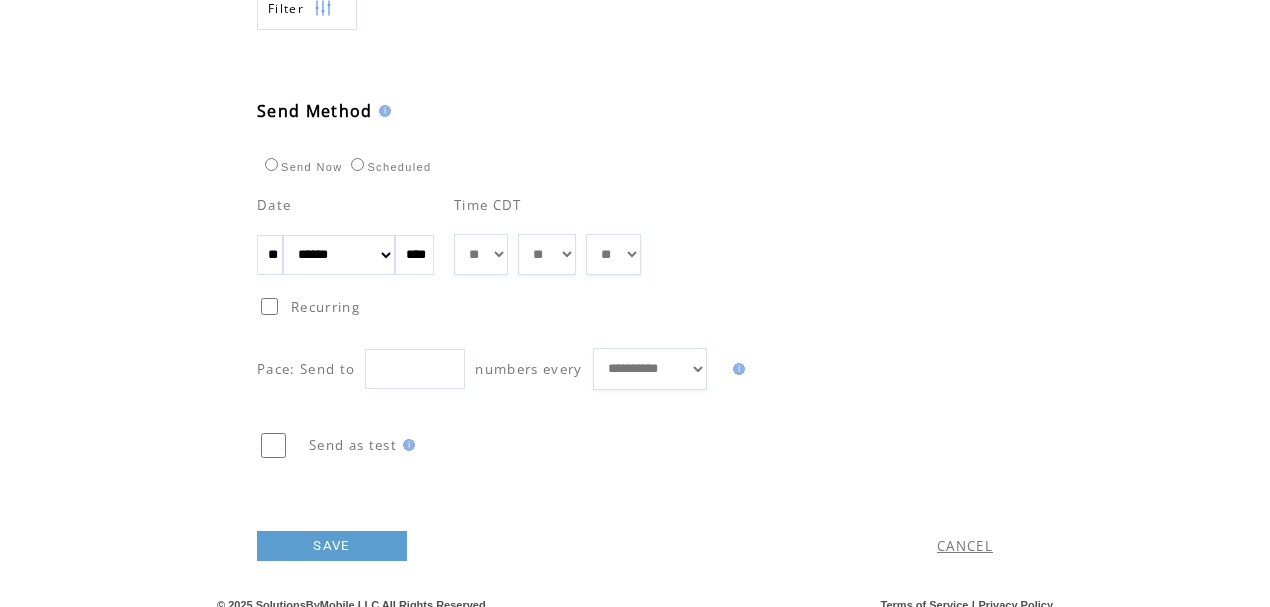 click on "** 	 ** 	 ** 	 ** 	 ** 	 ** 	 ** 	 ** 	 ** 	 ** 	 ** 	 ** 	 **" at bounding box center [481, 254] 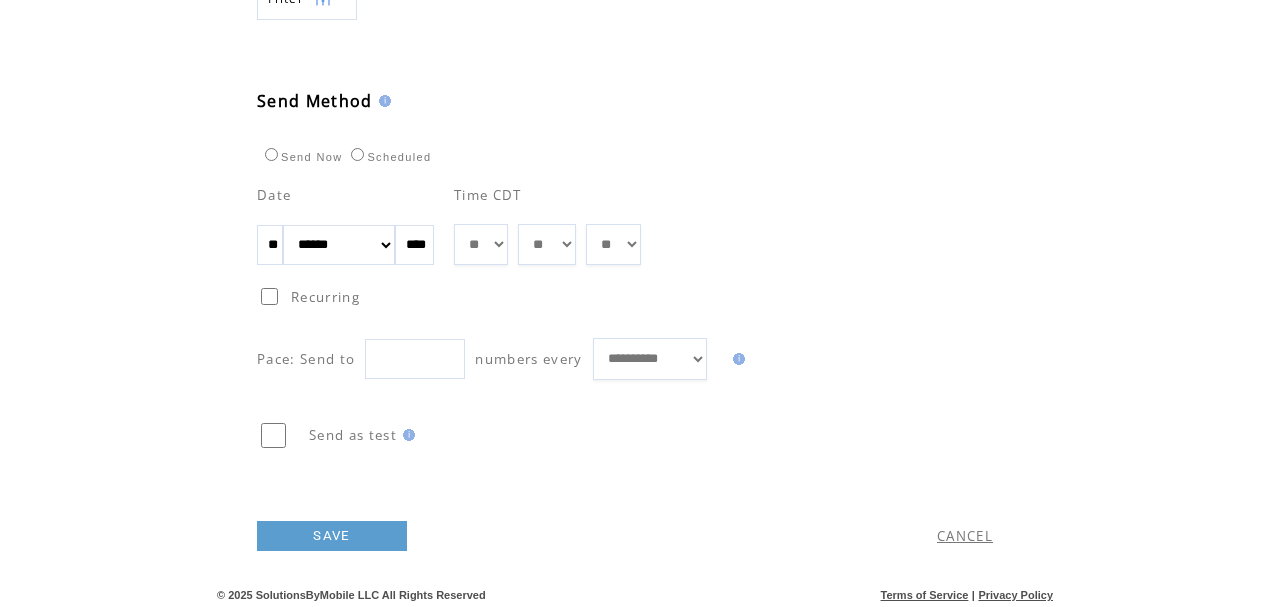 scroll, scrollTop: 1048, scrollLeft: 0, axis: vertical 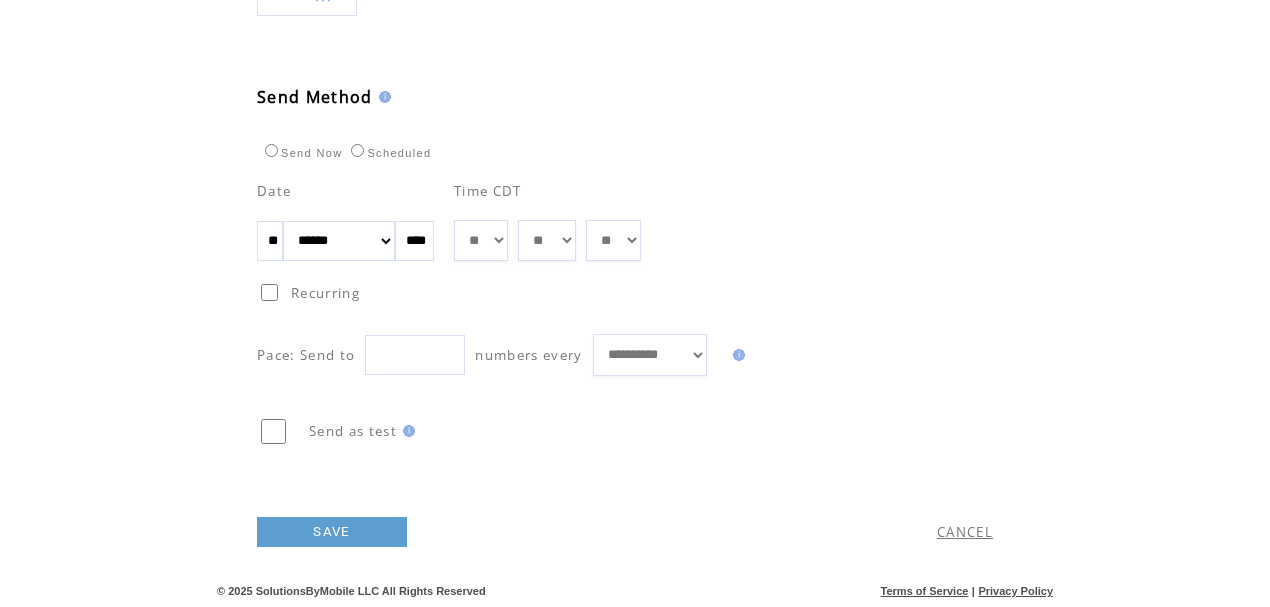 click on "** 	 ** 	 ** 	 ** 	 ** 	 ** 	 ** 	 ** 	 ** 	 ** 	 ** 	 ** 	 **" at bounding box center (481, 240) 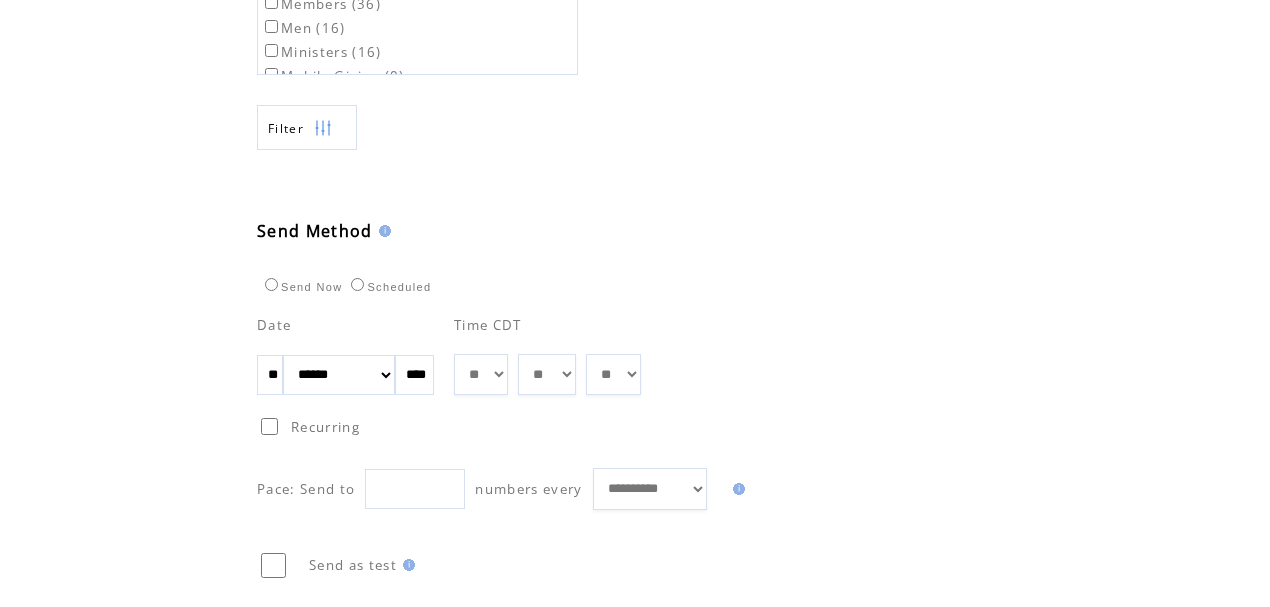 scroll, scrollTop: 1048, scrollLeft: 0, axis: vertical 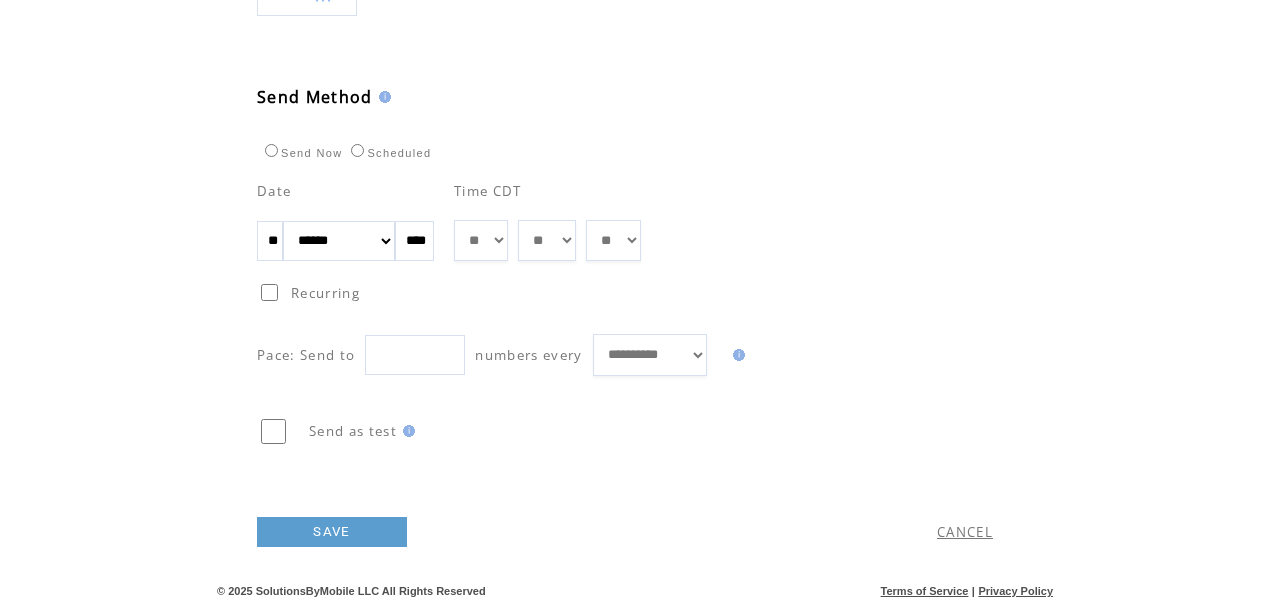 click on "SAVE" at bounding box center [332, 532] 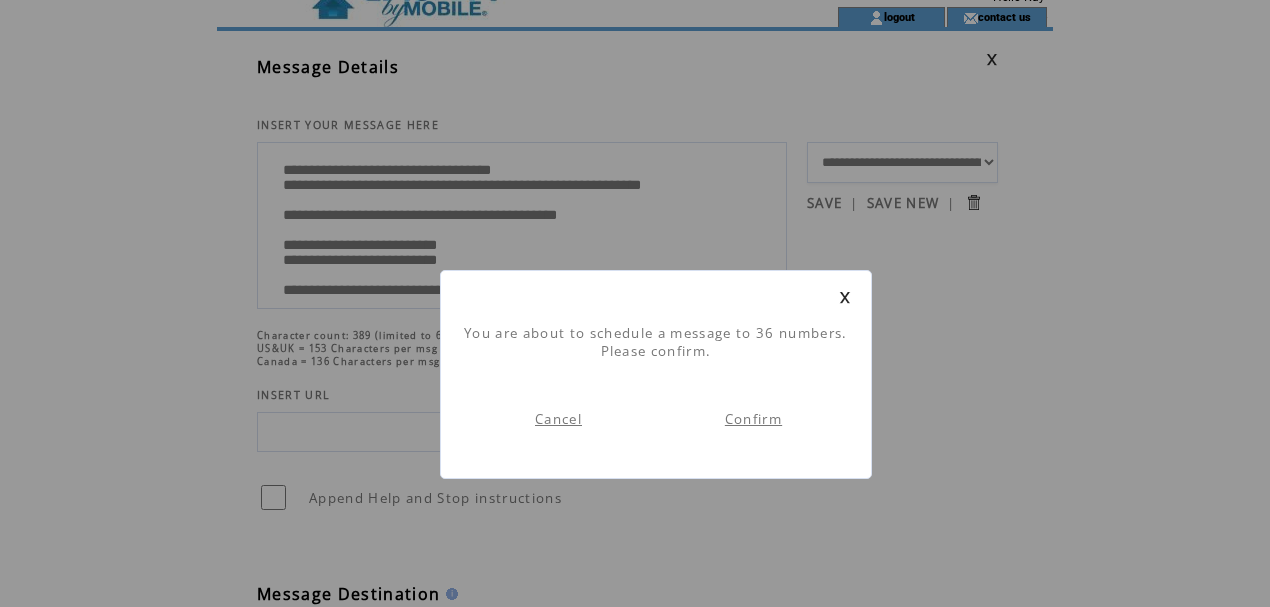 scroll, scrollTop: 68, scrollLeft: 0, axis: vertical 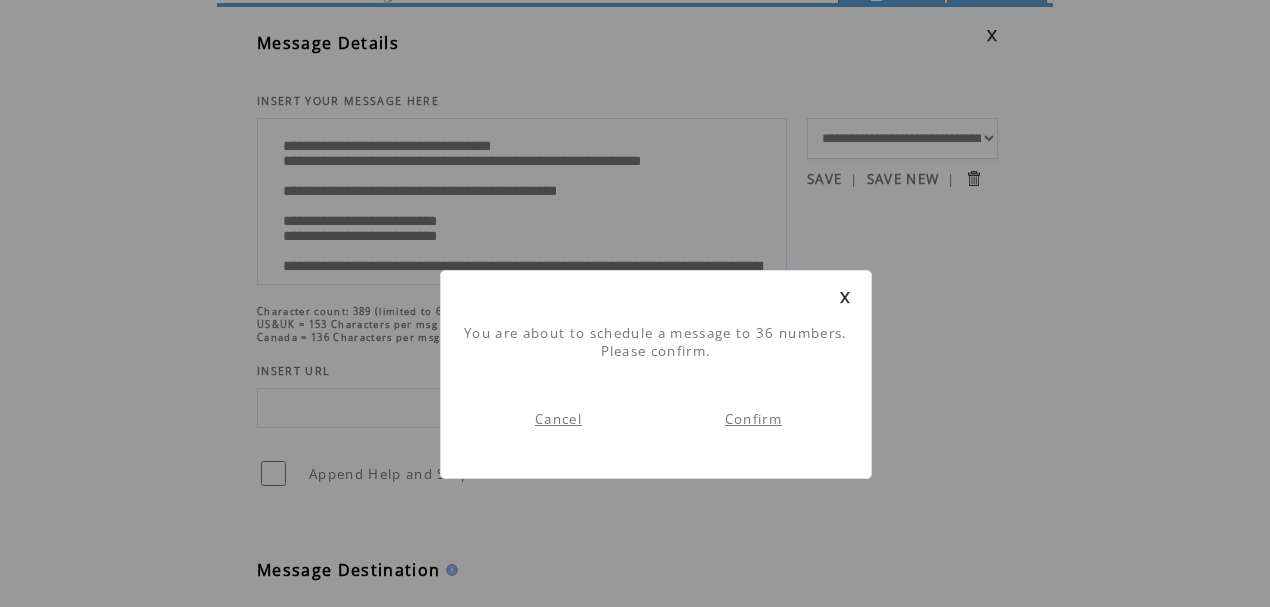 click on "Confirm" at bounding box center [753, 419] 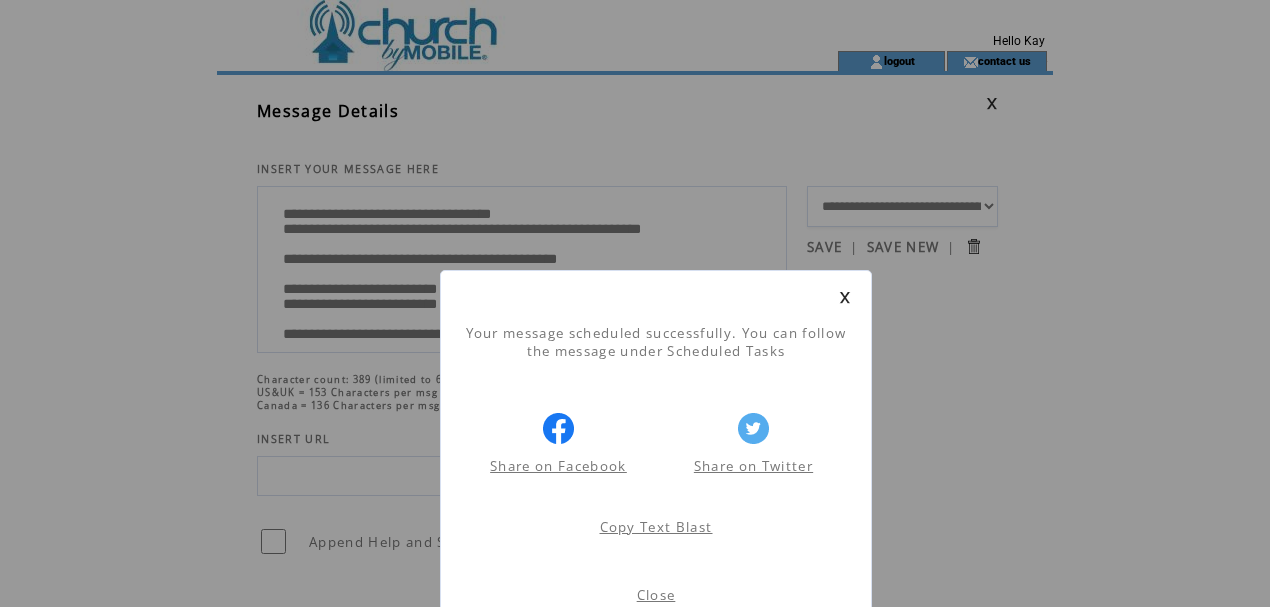 scroll, scrollTop: 1, scrollLeft: 0, axis: vertical 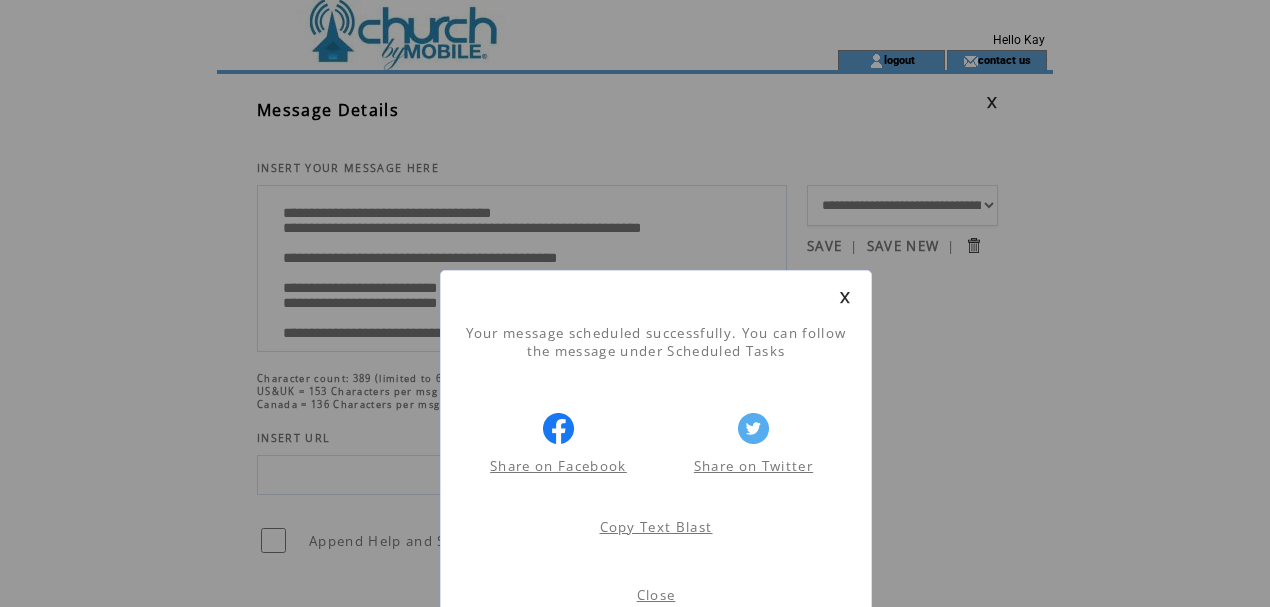 click on "Close" at bounding box center (656, 595) 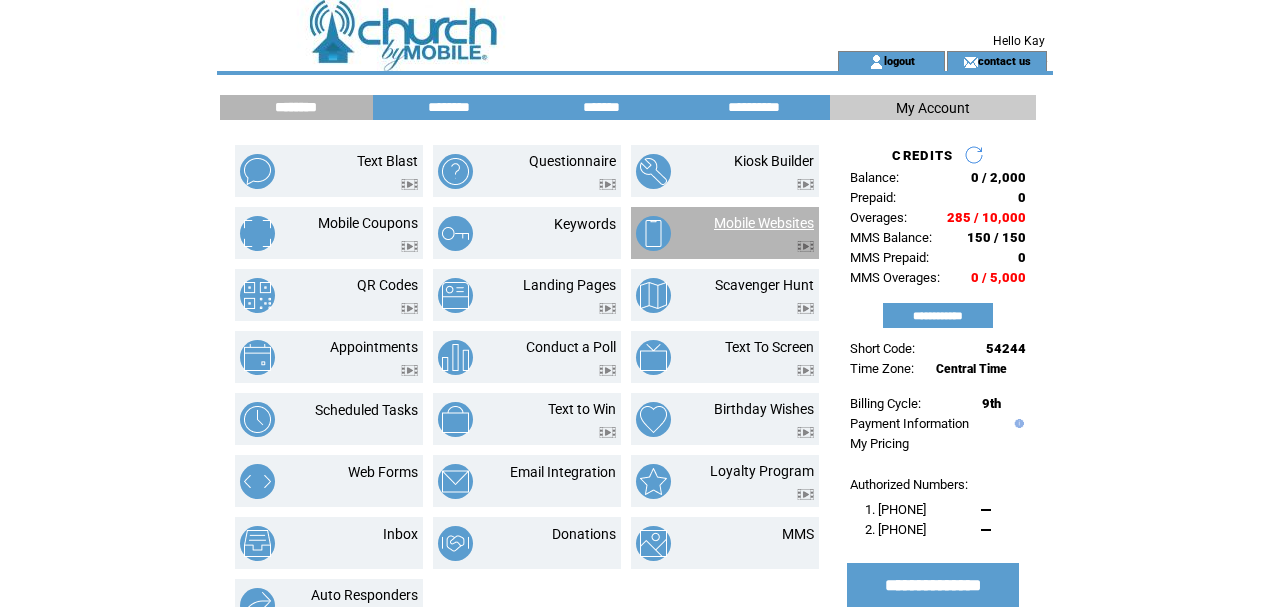 scroll, scrollTop: 0, scrollLeft: 0, axis: both 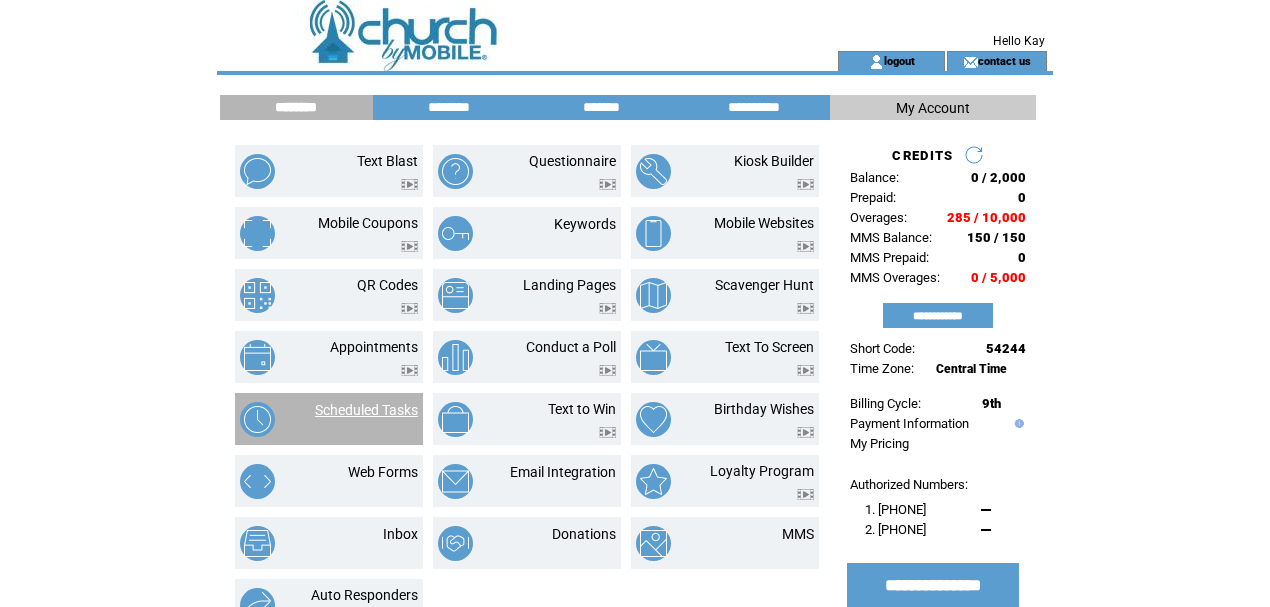 click on "Scheduled Tasks" at bounding box center [366, 410] 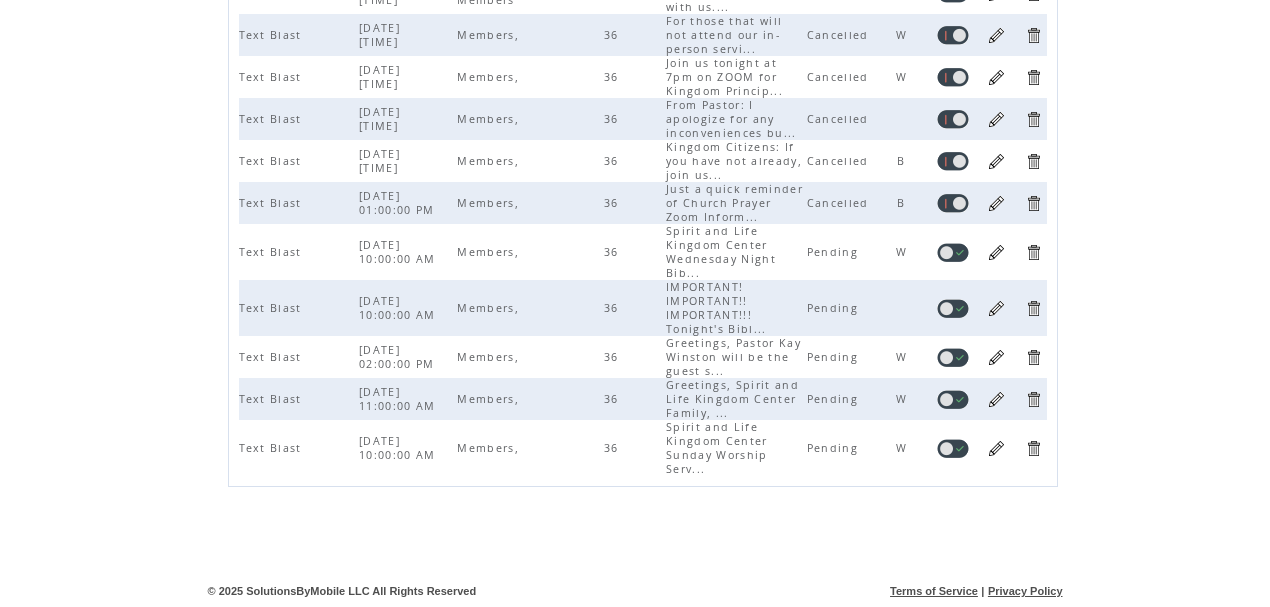 scroll, scrollTop: 472, scrollLeft: 0, axis: vertical 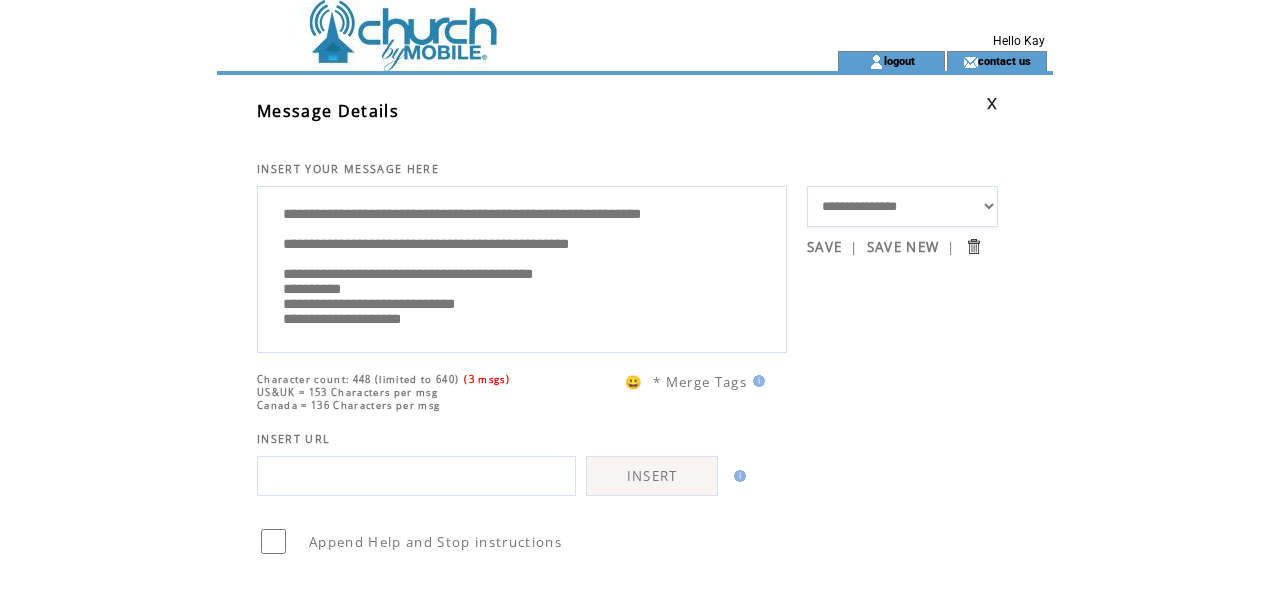 click on "**********" at bounding box center (522, 267) 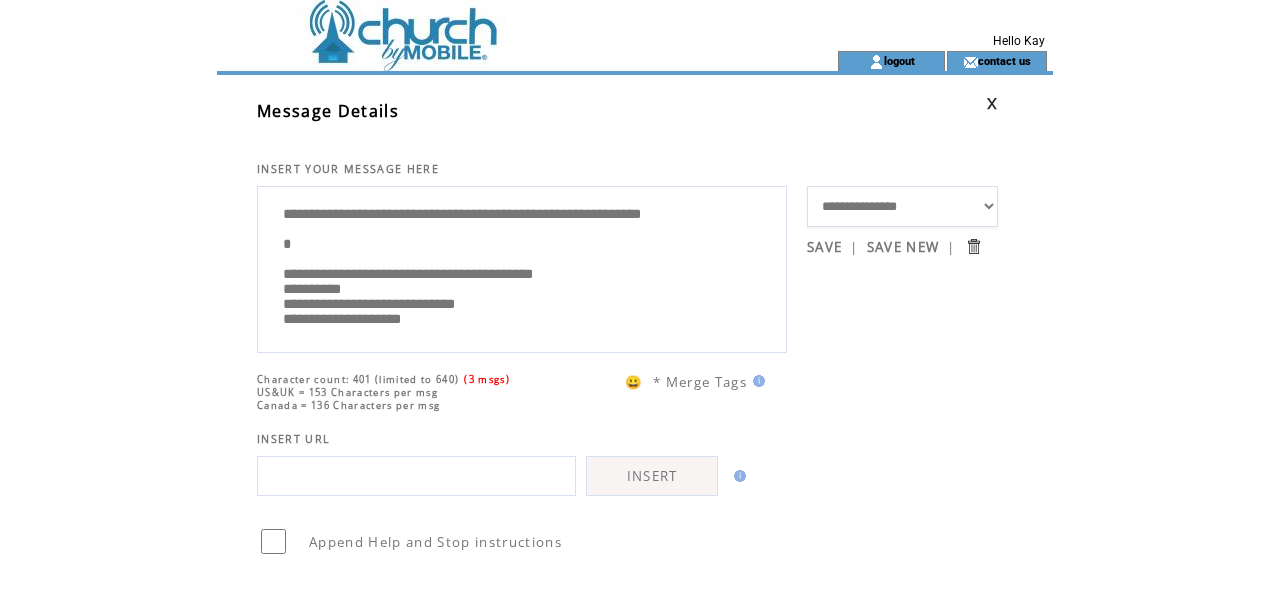 click on "**********" at bounding box center (522, 267) 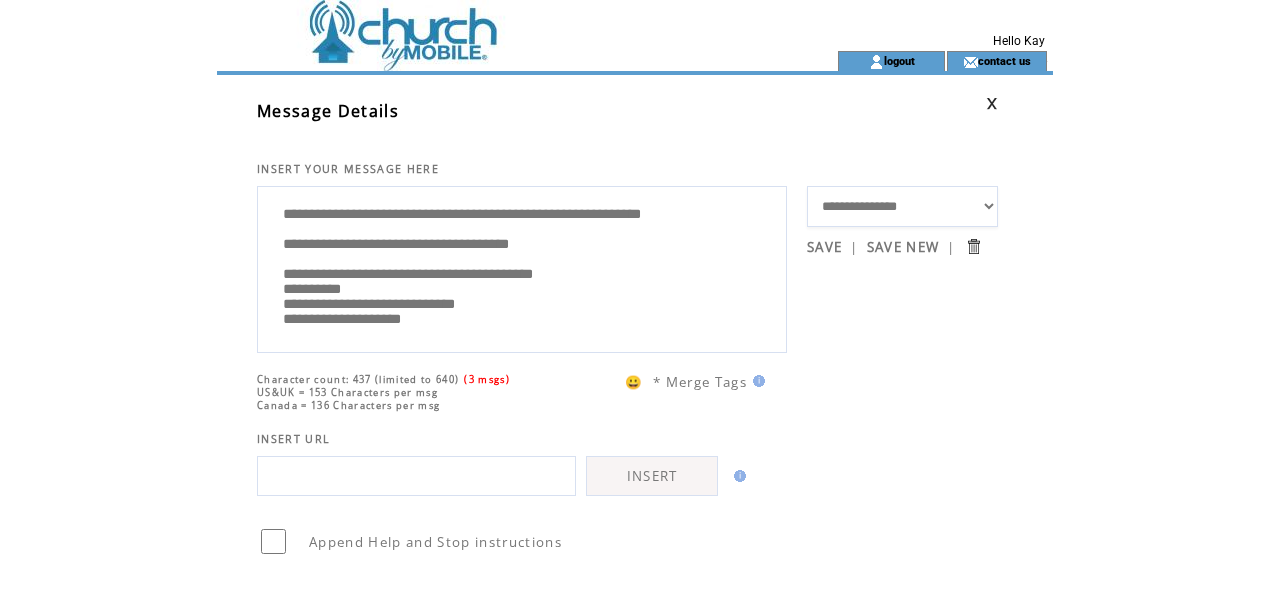 drag, startPoint x: 329, startPoint y: 270, endPoint x: 317, endPoint y: 276, distance: 13.416408 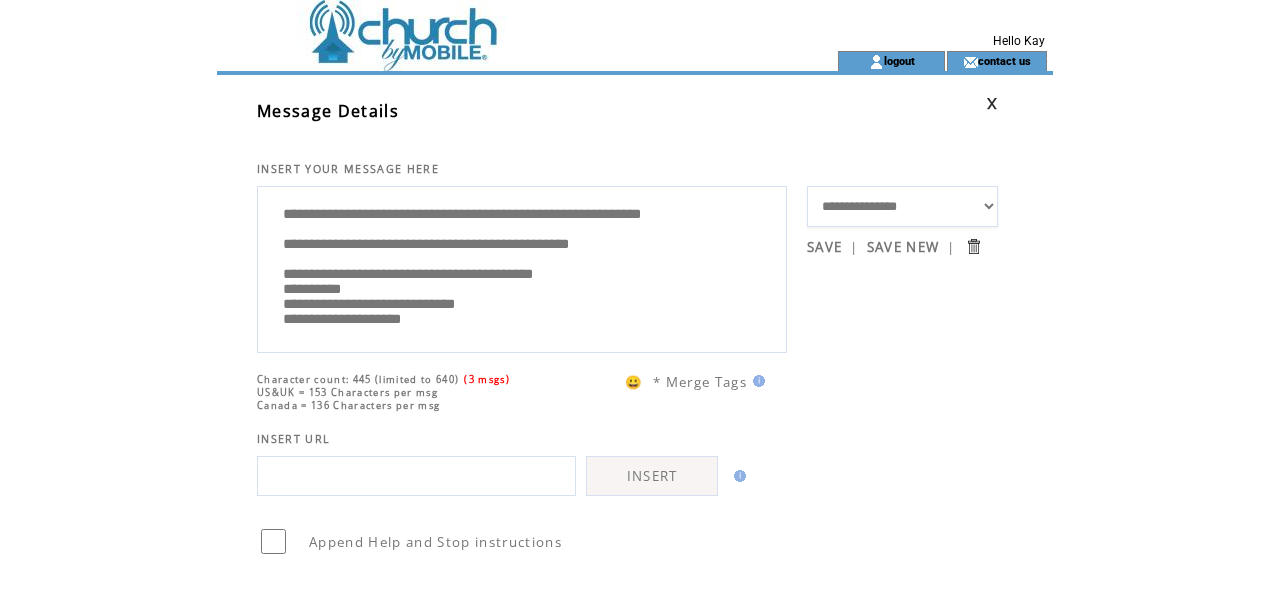 click on "**********" at bounding box center [522, 267] 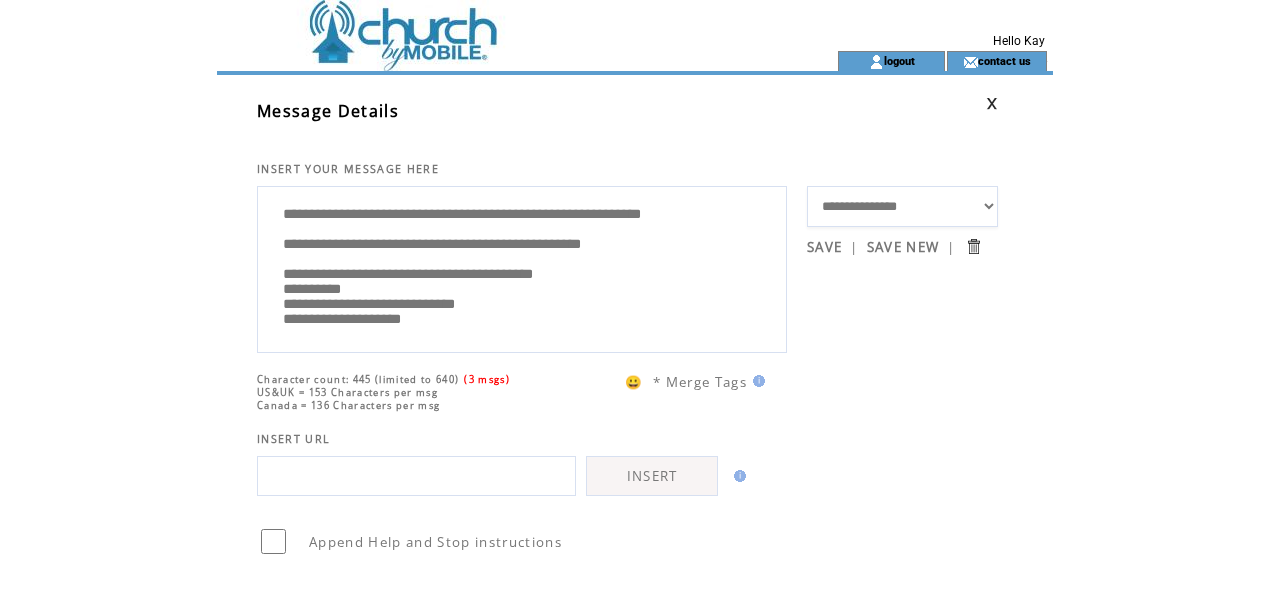 click on "**********" at bounding box center [522, 267] 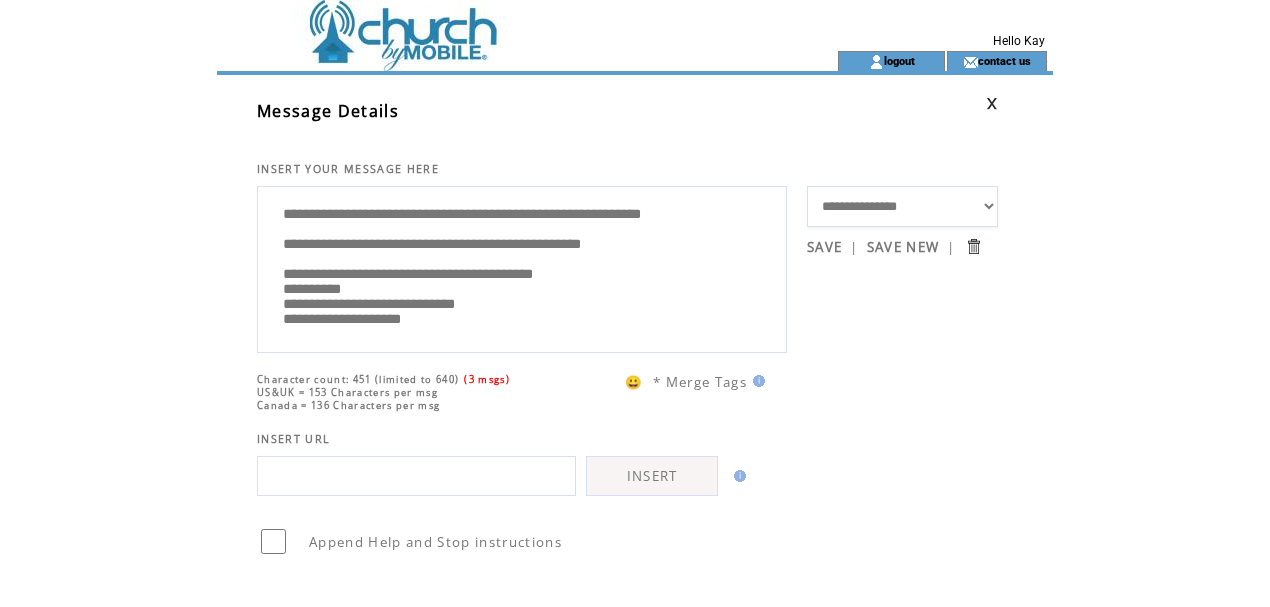 click on "**********" at bounding box center (522, 267) 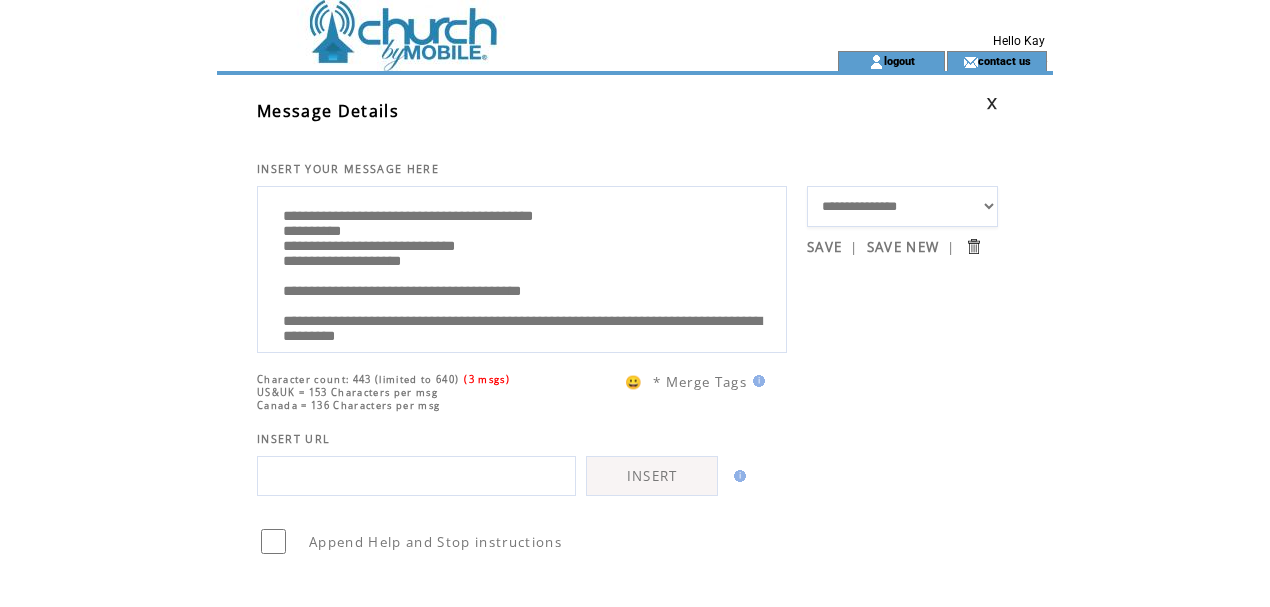 scroll, scrollTop: 66, scrollLeft: 0, axis: vertical 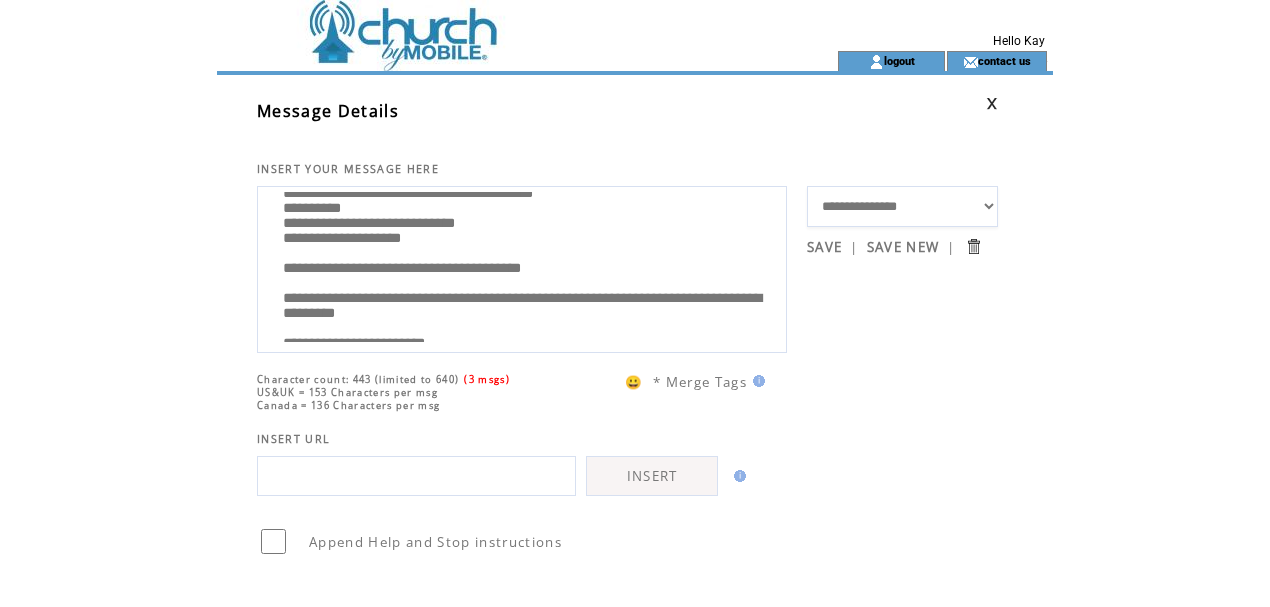 drag, startPoint x: 502, startPoint y: 294, endPoint x: 256, endPoint y: 227, distance: 254.96078 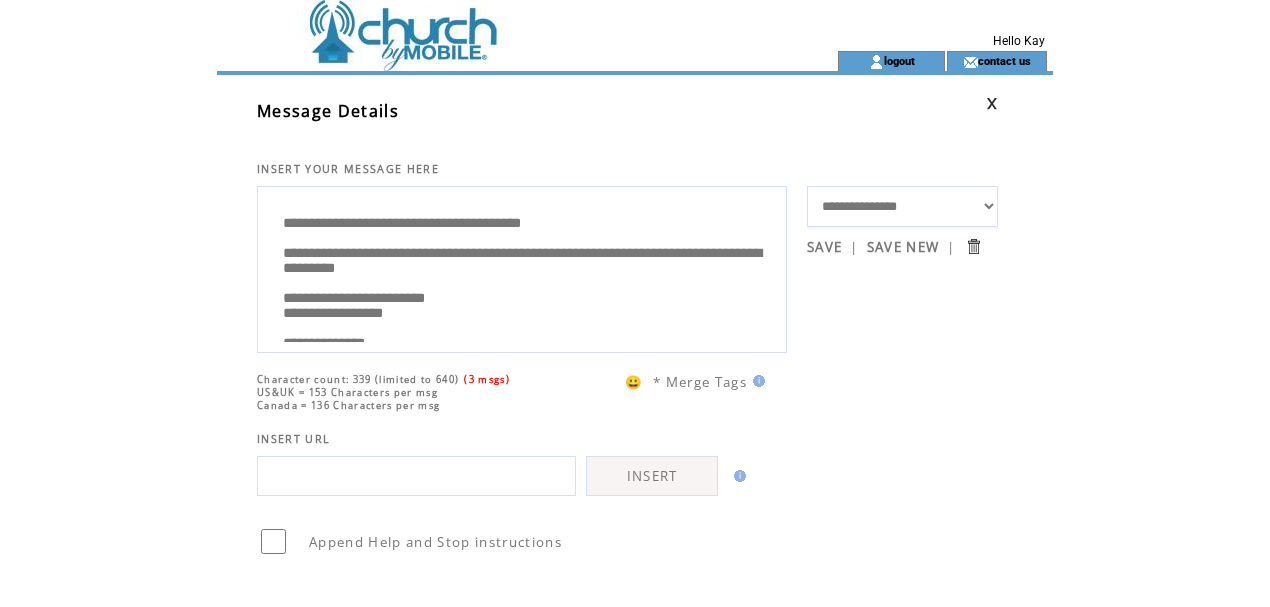 scroll, scrollTop: 0, scrollLeft: 0, axis: both 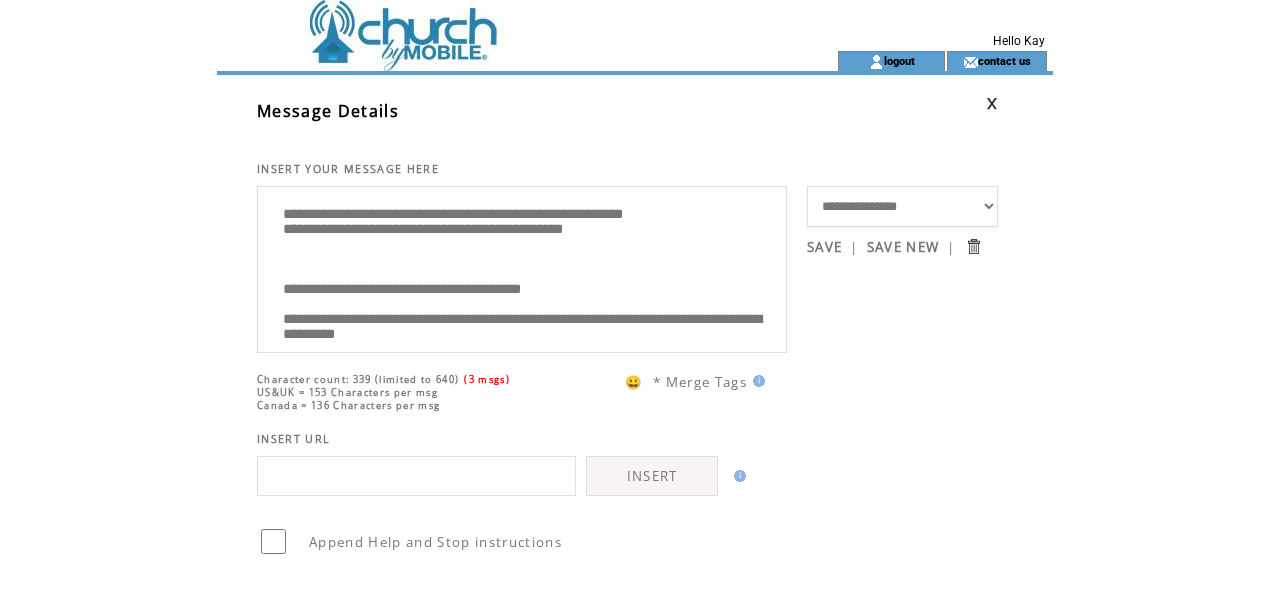 drag, startPoint x: 336, startPoint y: 257, endPoint x: 654, endPoint y: 265, distance: 318.10062 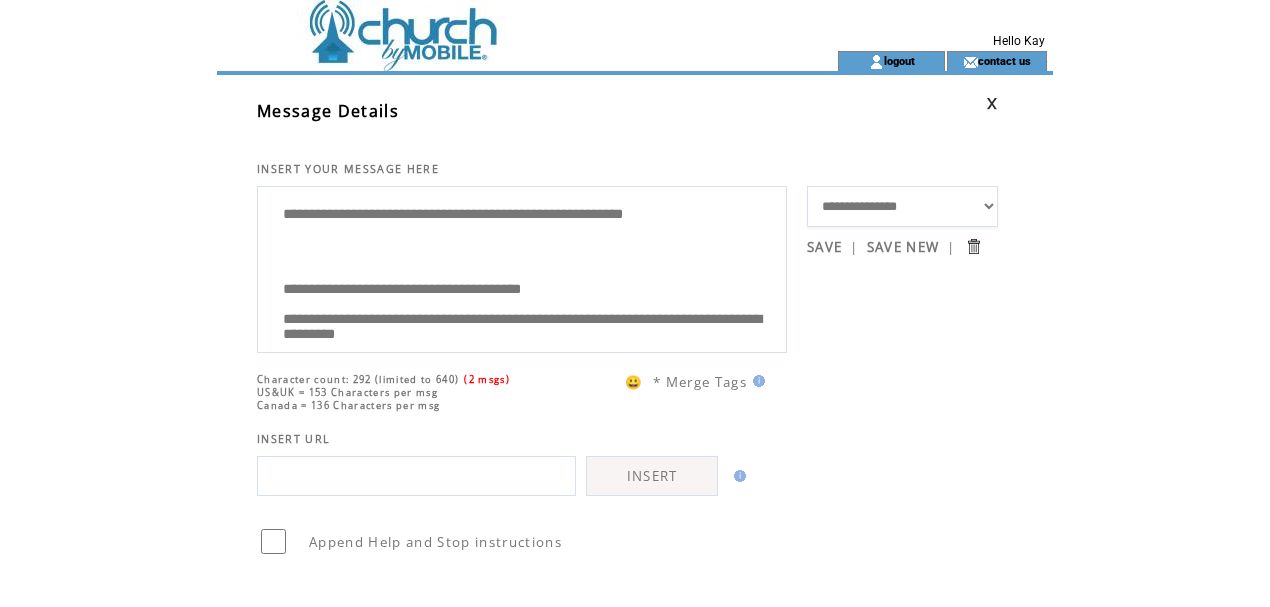 click on "**********" at bounding box center [522, 267] 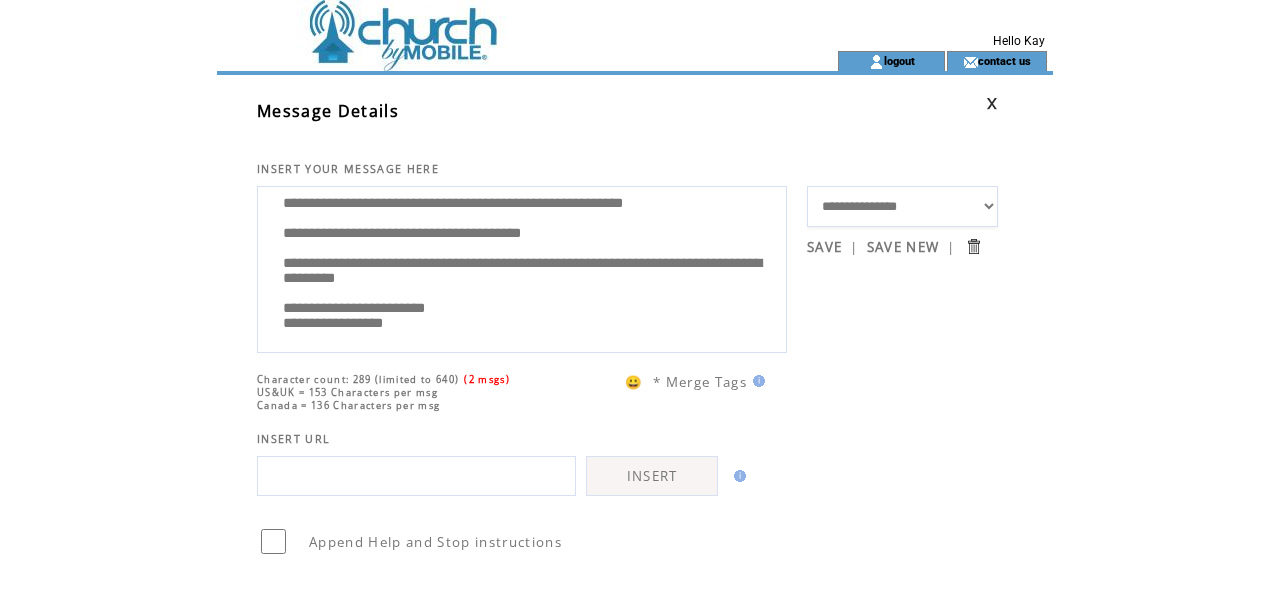scroll, scrollTop: 0, scrollLeft: 0, axis: both 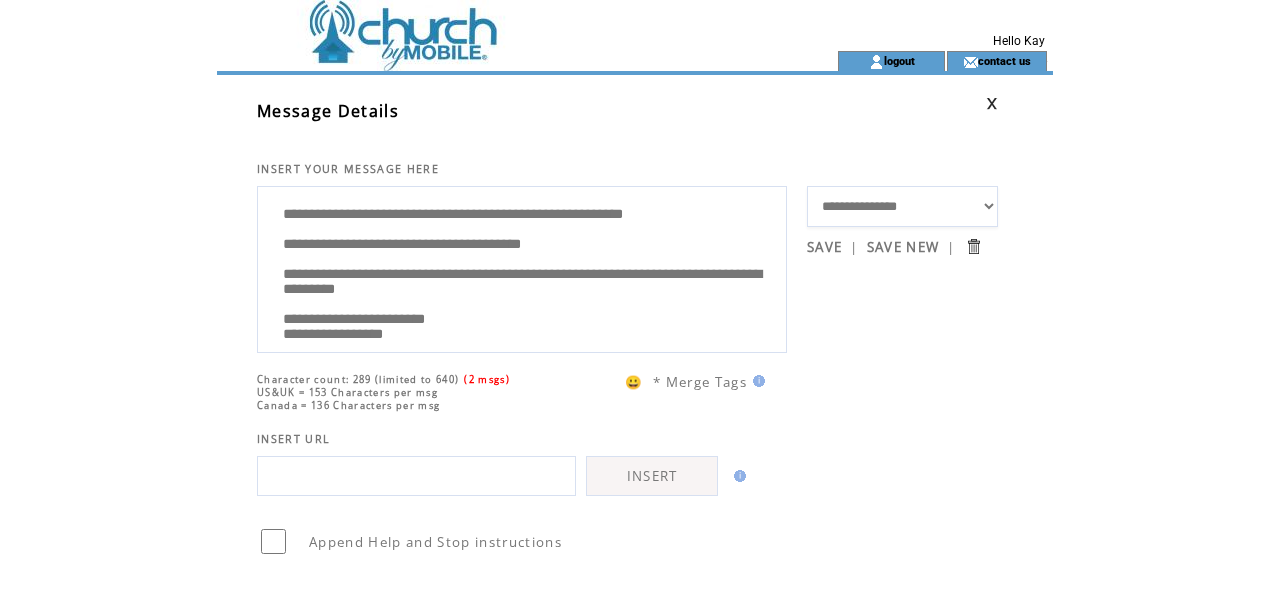 click on "**********" at bounding box center [522, 267] 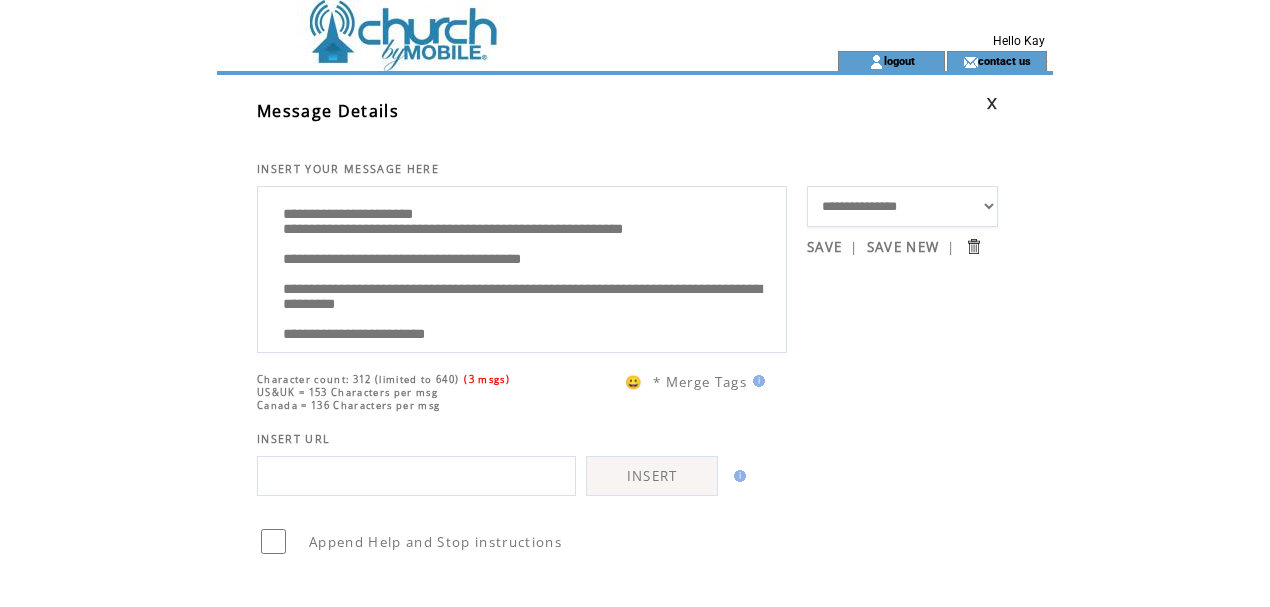 click on "**********" at bounding box center (522, 267) 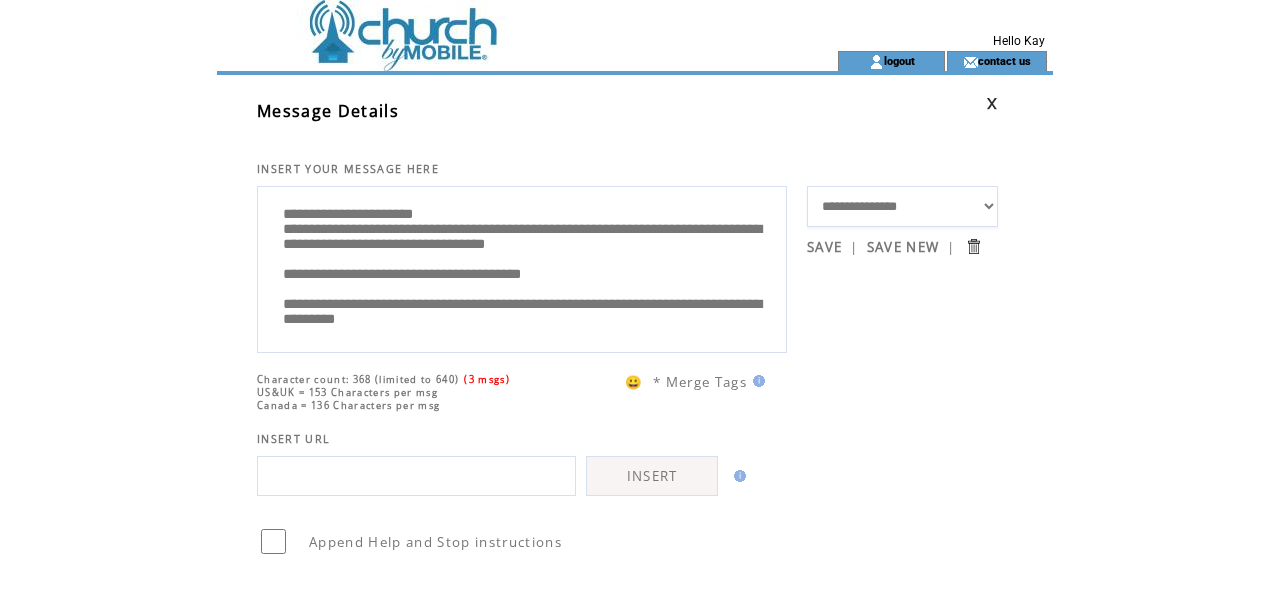 click on "**********" at bounding box center (522, 267) 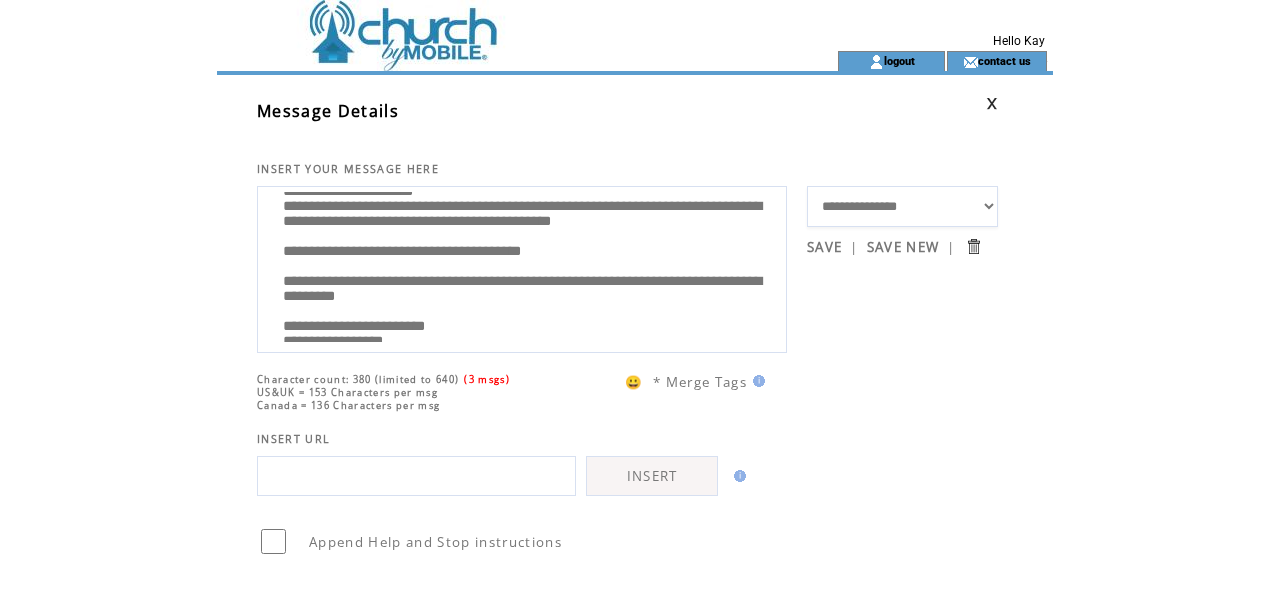 scroll, scrollTop: 0, scrollLeft: 0, axis: both 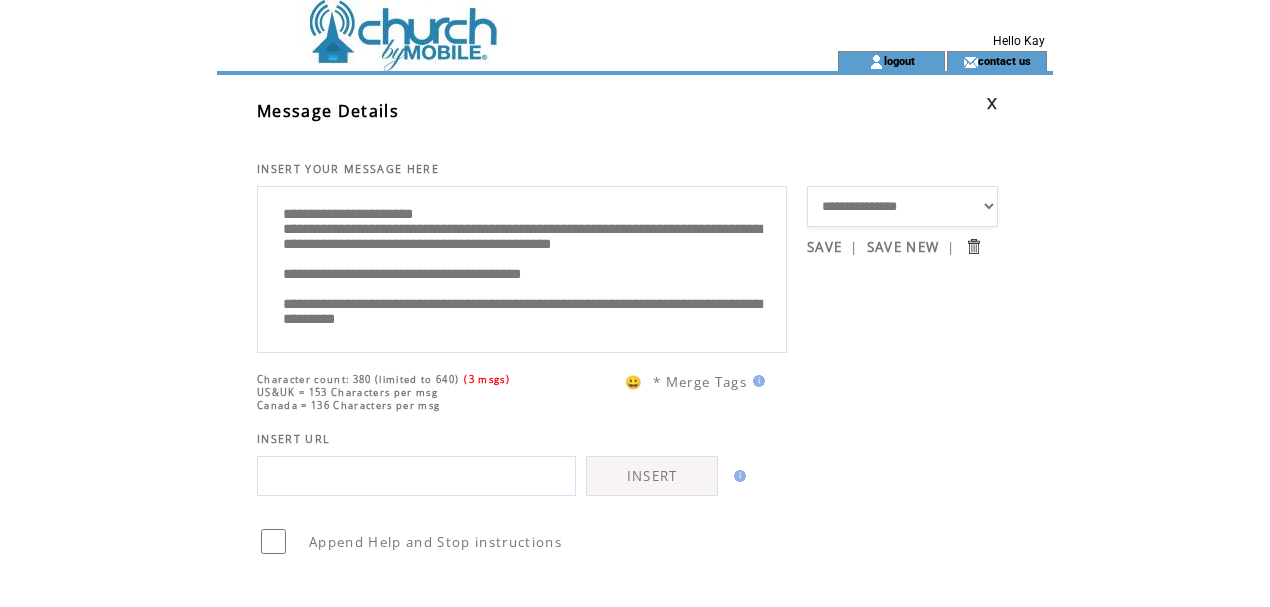 click on "**********" at bounding box center (522, 267) 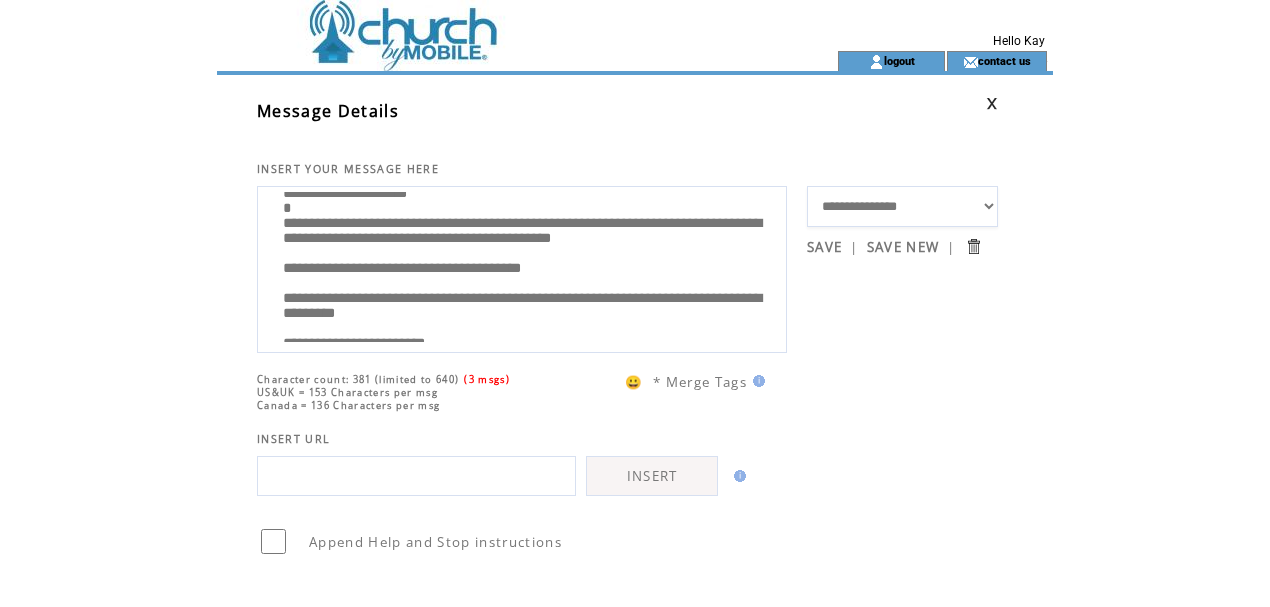 scroll, scrollTop: 23, scrollLeft: 0, axis: vertical 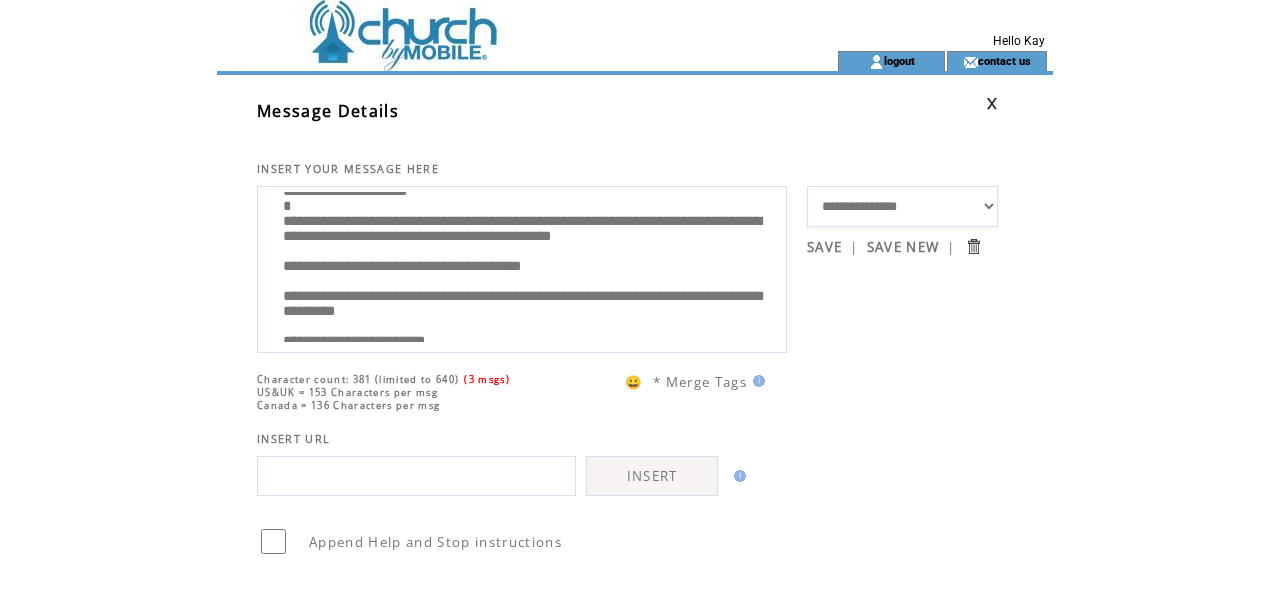 drag, startPoint x: 421, startPoint y: 275, endPoint x: 393, endPoint y: 275, distance: 28 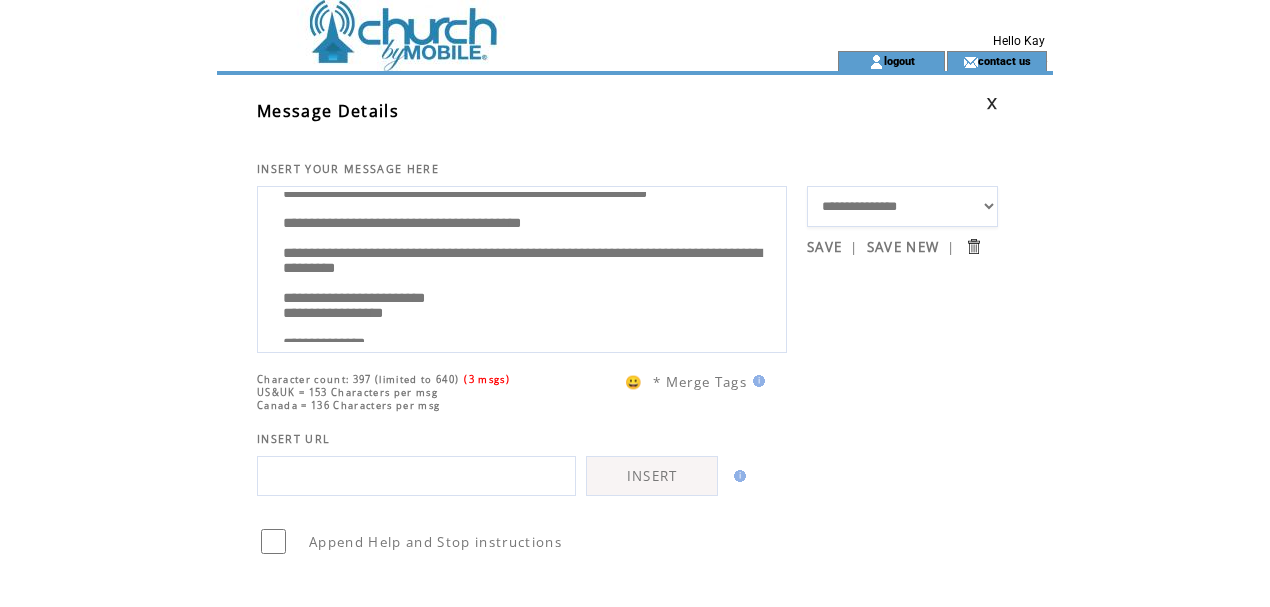 scroll, scrollTop: 90, scrollLeft: 0, axis: vertical 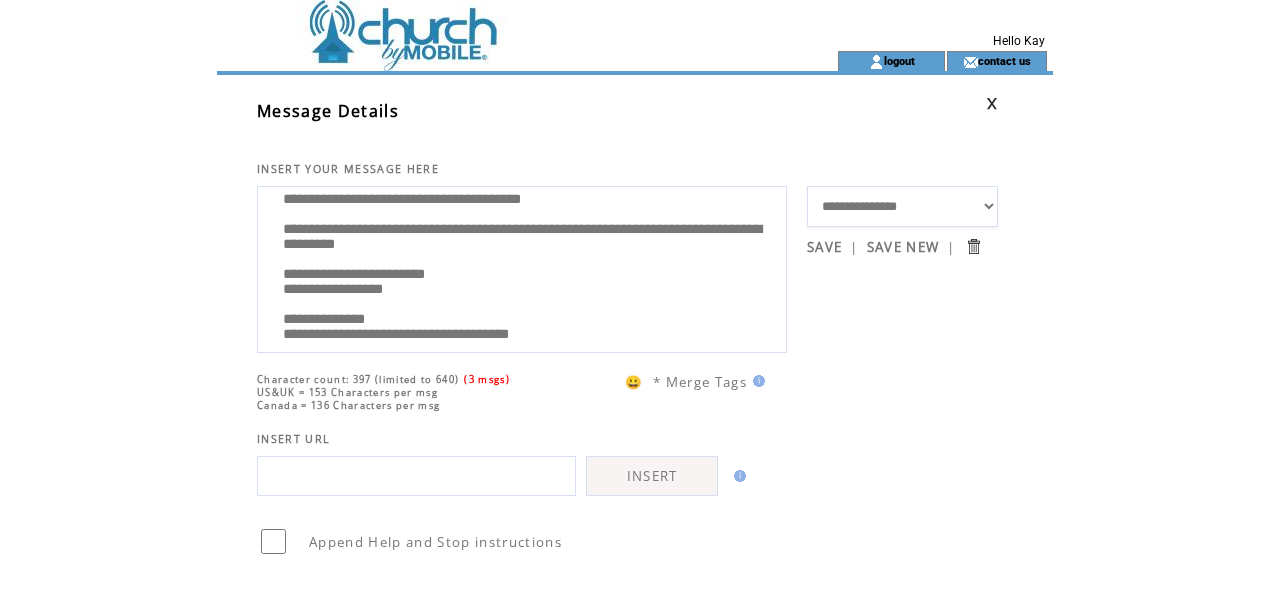 drag, startPoint x: 339, startPoint y: 250, endPoint x: 232, endPoint y: 250, distance: 107 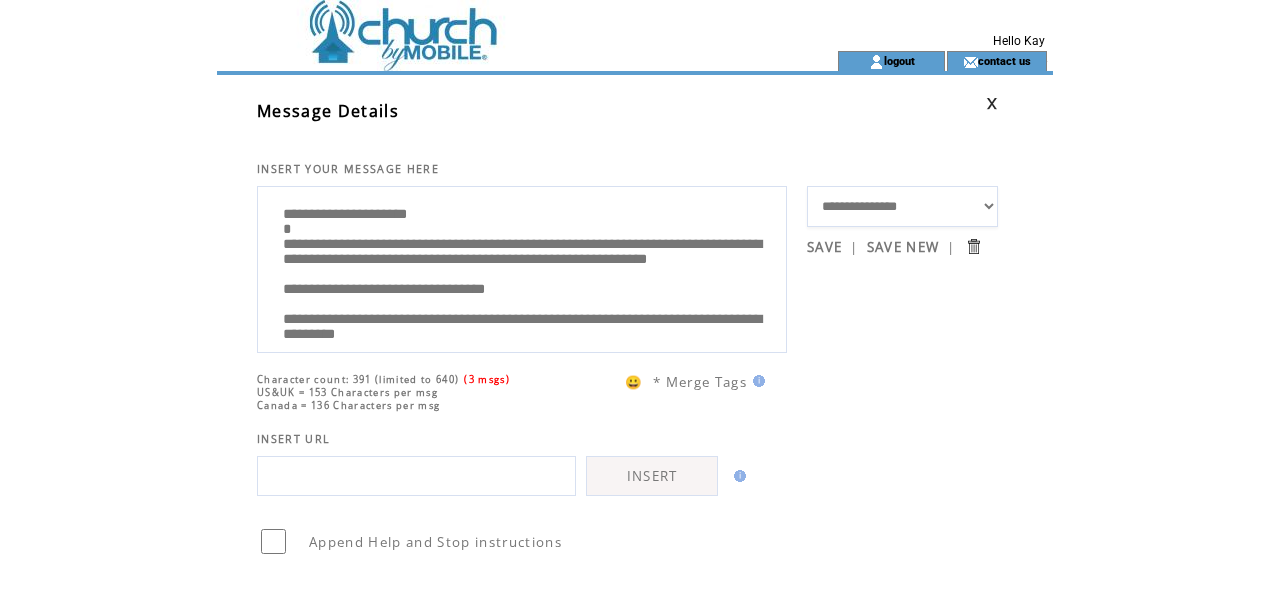 scroll, scrollTop: 66, scrollLeft: 0, axis: vertical 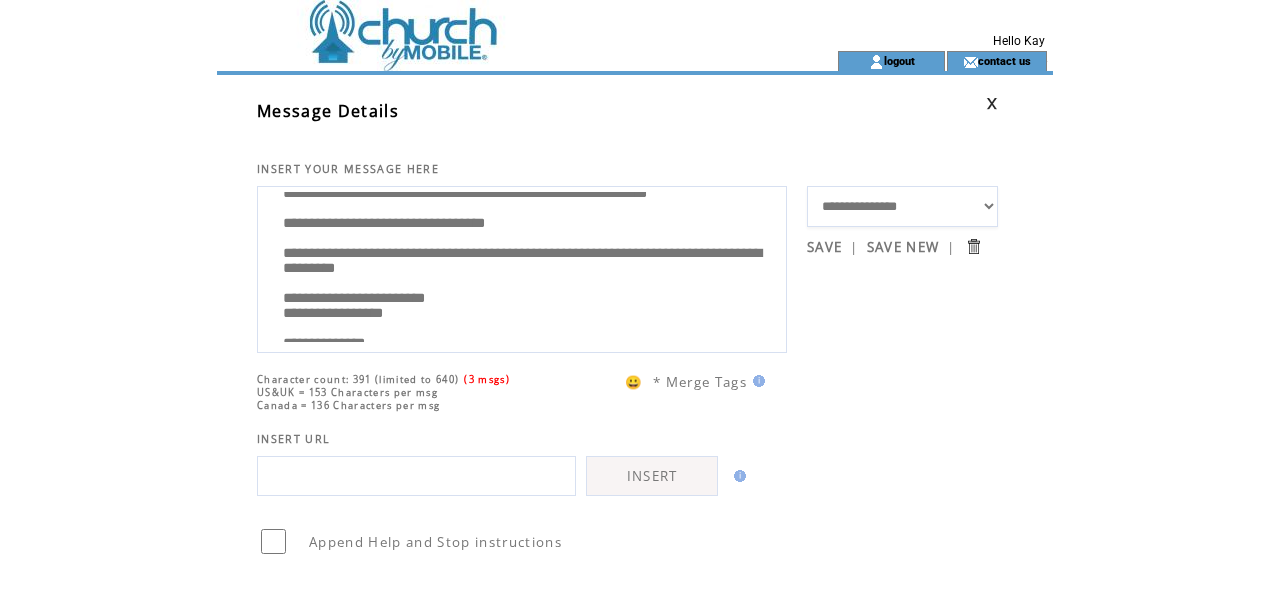 drag, startPoint x: 500, startPoint y: 272, endPoint x: 264, endPoint y: 271, distance: 236.00212 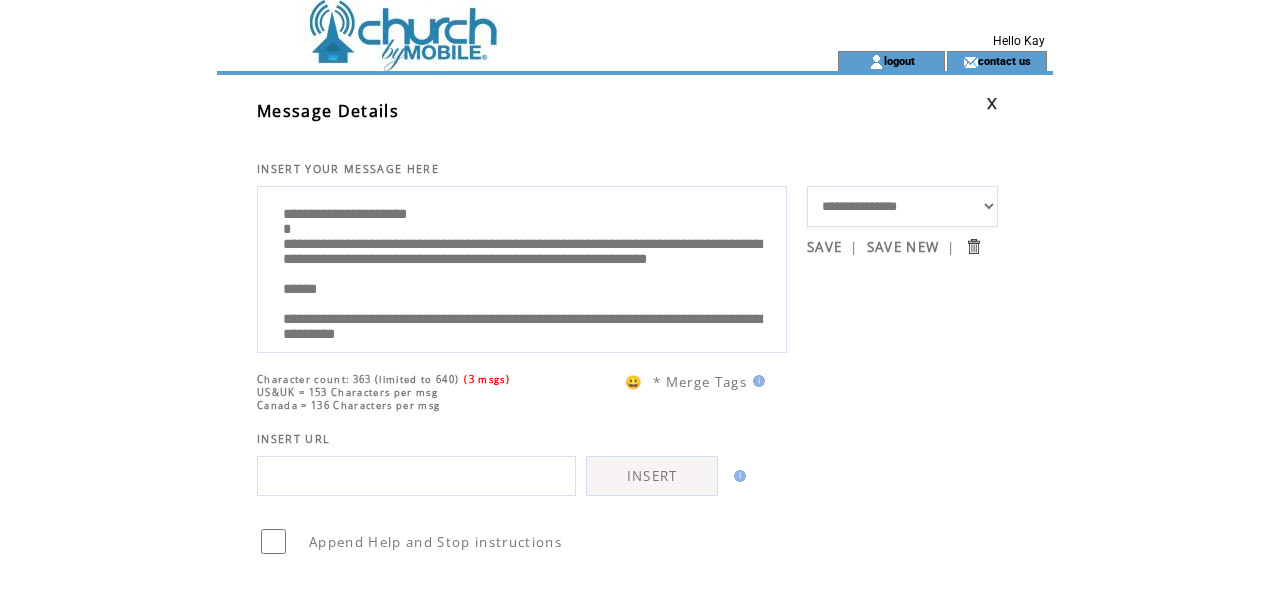 scroll, scrollTop: 66, scrollLeft: 0, axis: vertical 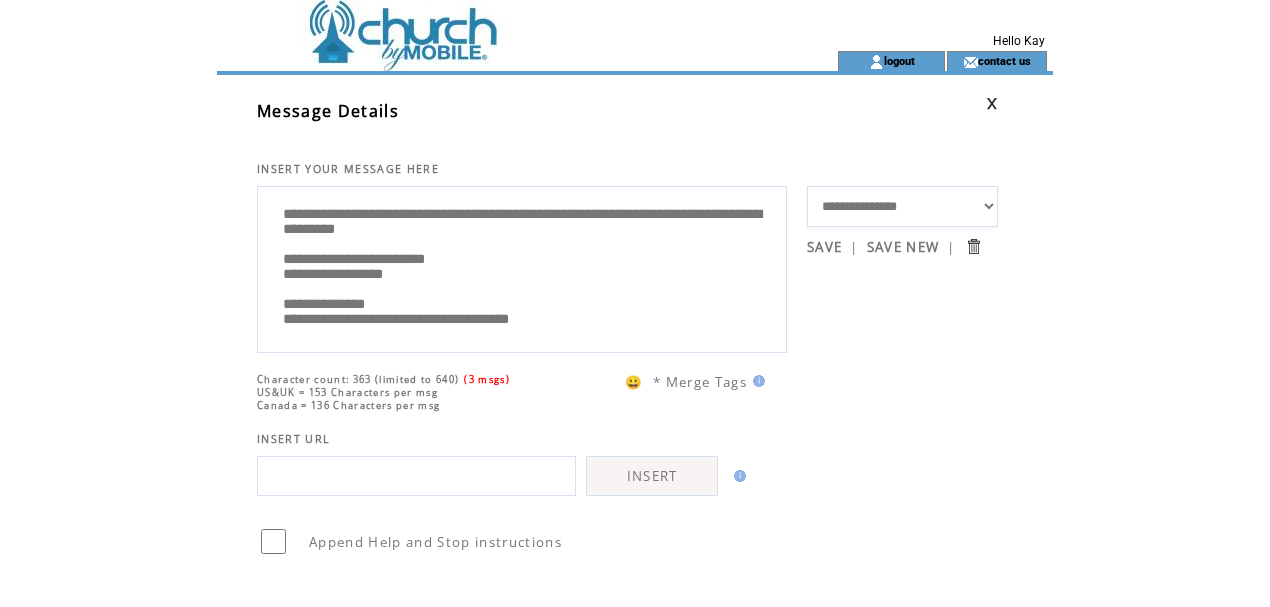 drag, startPoint x: 288, startPoint y: 265, endPoint x: 784, endPoint y: 440, distance: 525.96674 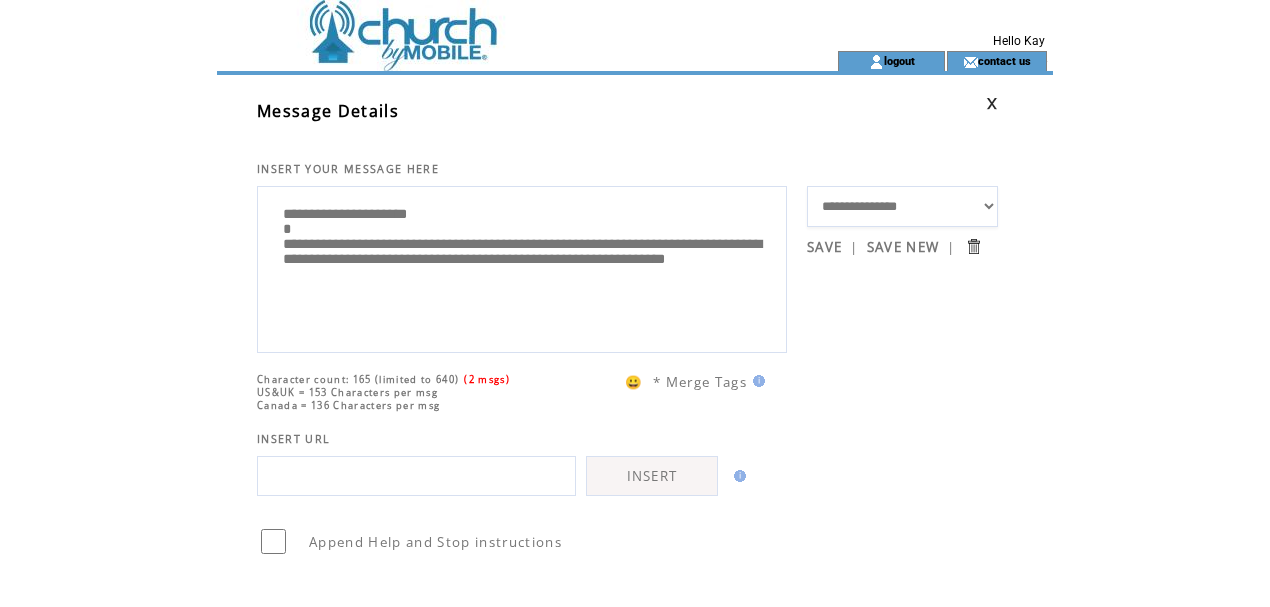 scroll, scrollTop: 0, scrollLeft: 0, axis: both 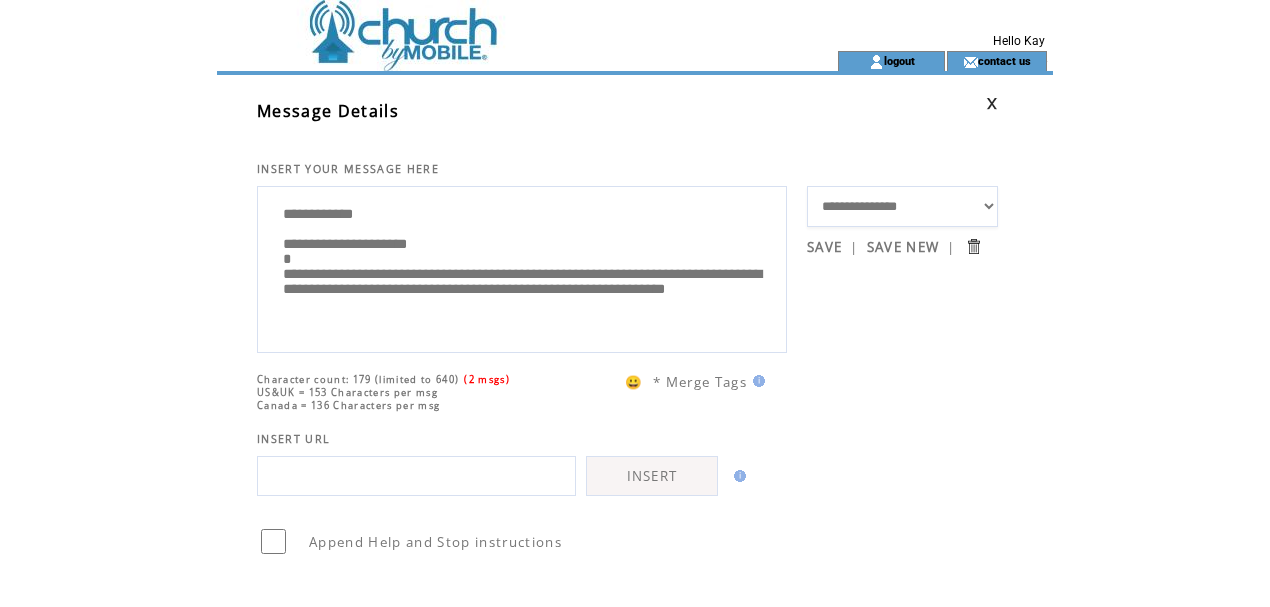 click on "**********" at bounding box center (522, 267) 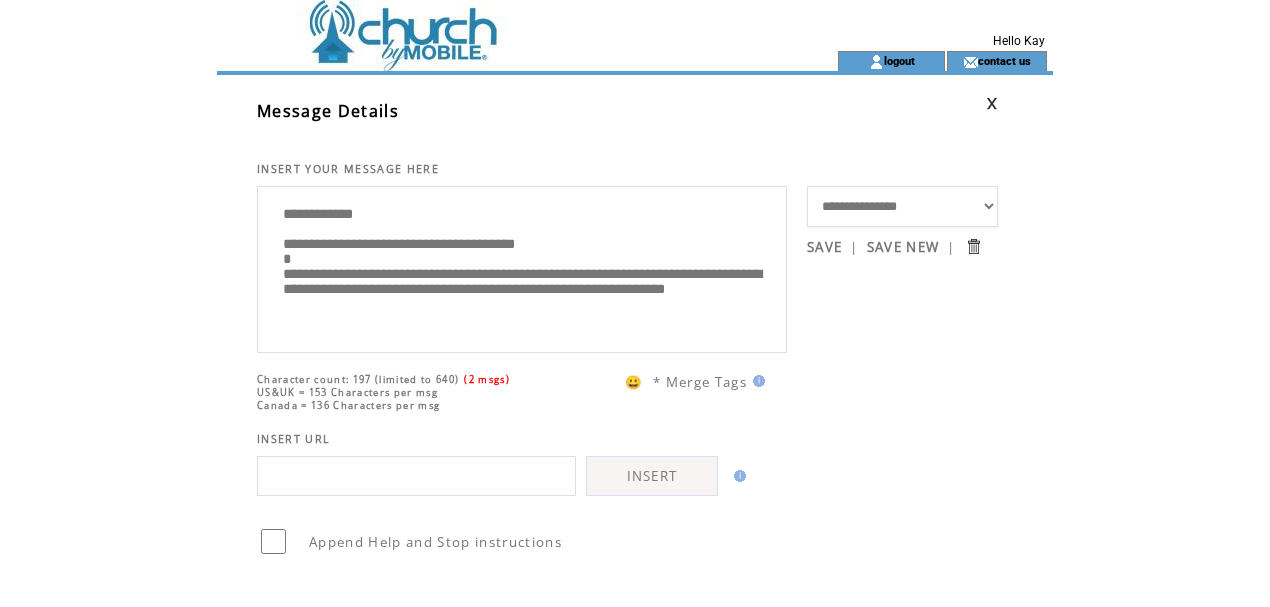 click on "**********" at bounding box center [522, 267] 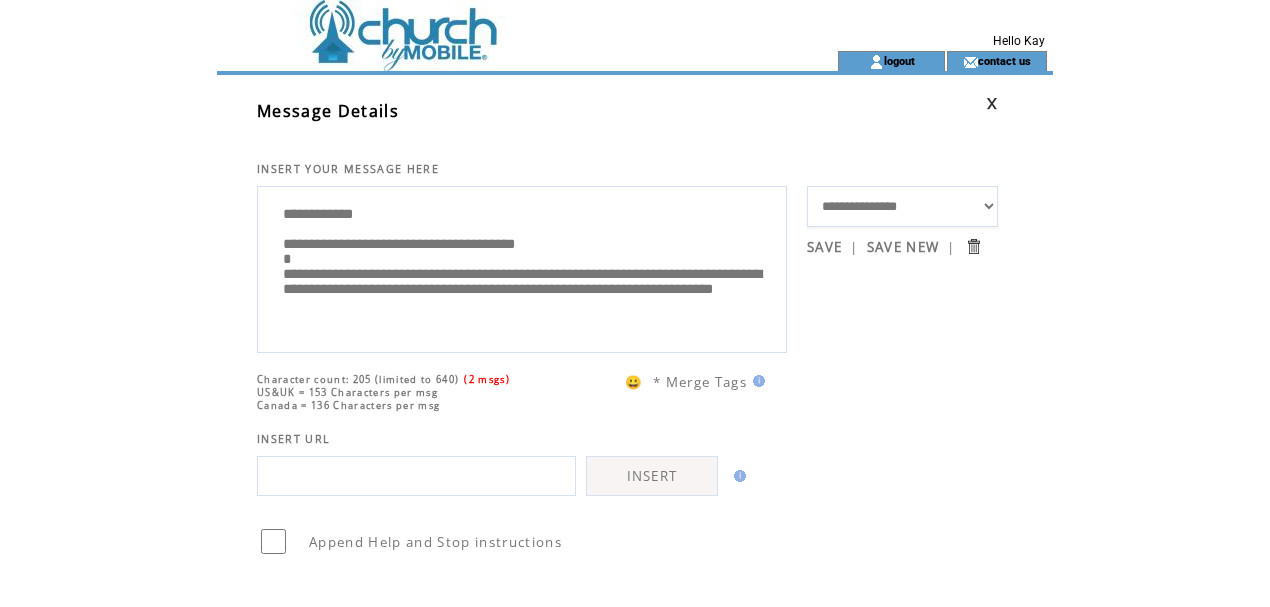scroll, scrollTop: 45, scrollLeft: 0, axis: vertical 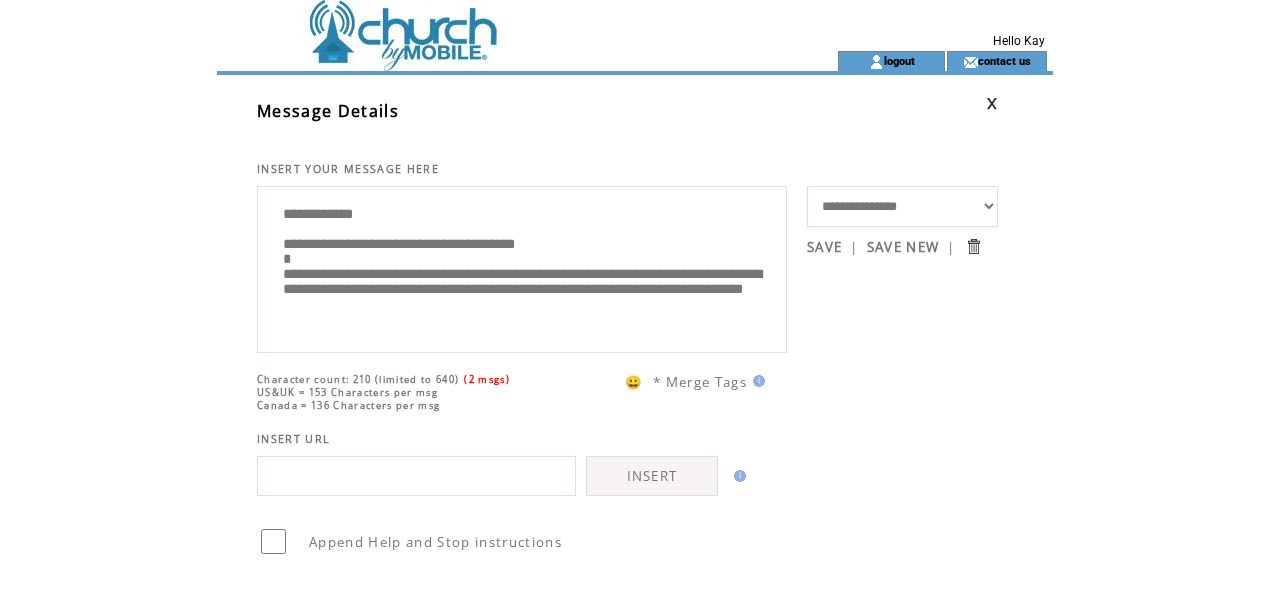 drag, startPoint x: 554, startPoint y: 296, endPoint x: 681, endPoint y: 302, distance: 127.141655 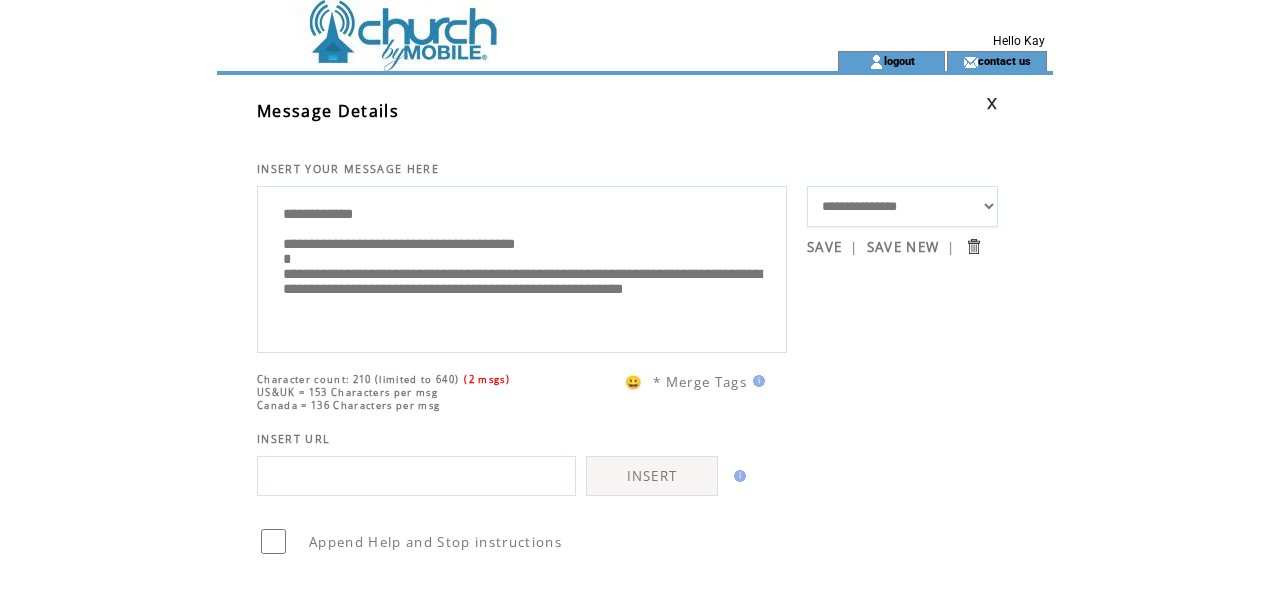 scroll, scrollTop: 40, scrollLeft: 0, axis: vertical 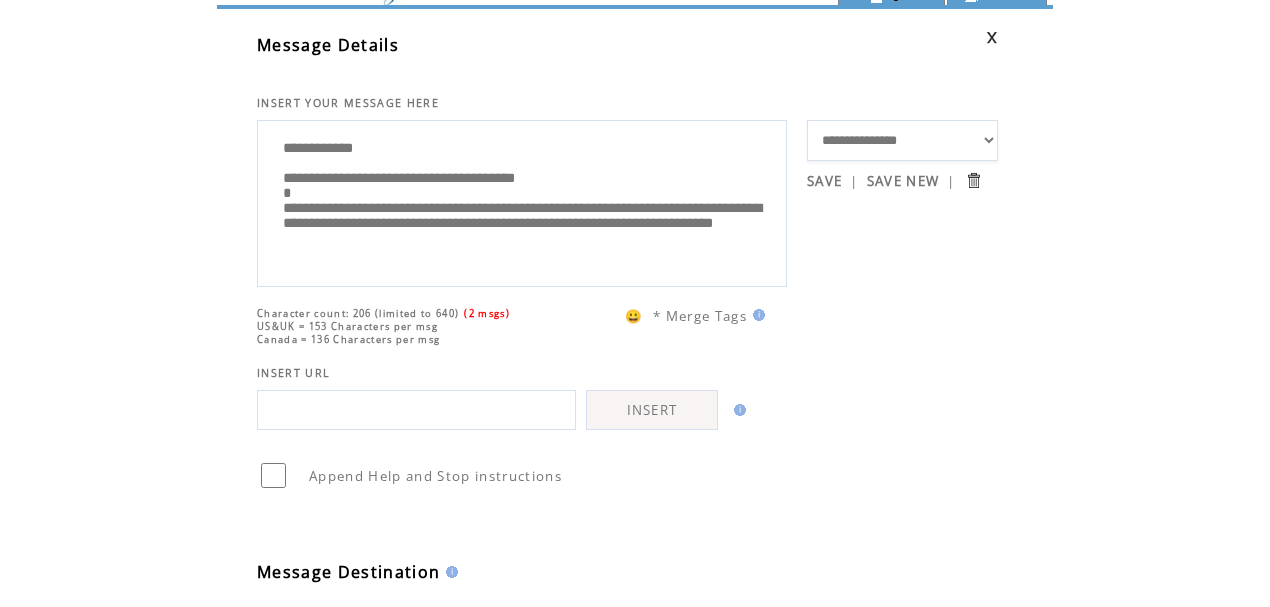 click on "**********" at bounding box center (522, 201) 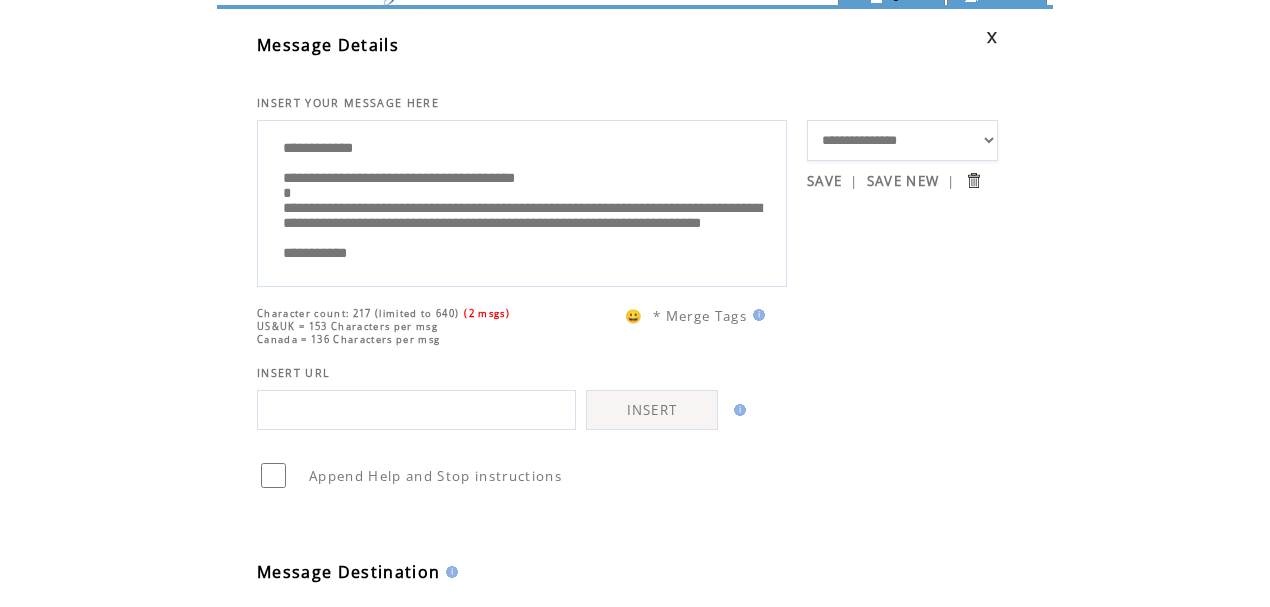 scroll, scrollTop: 65, scrollLeft: 0, axis: vertical 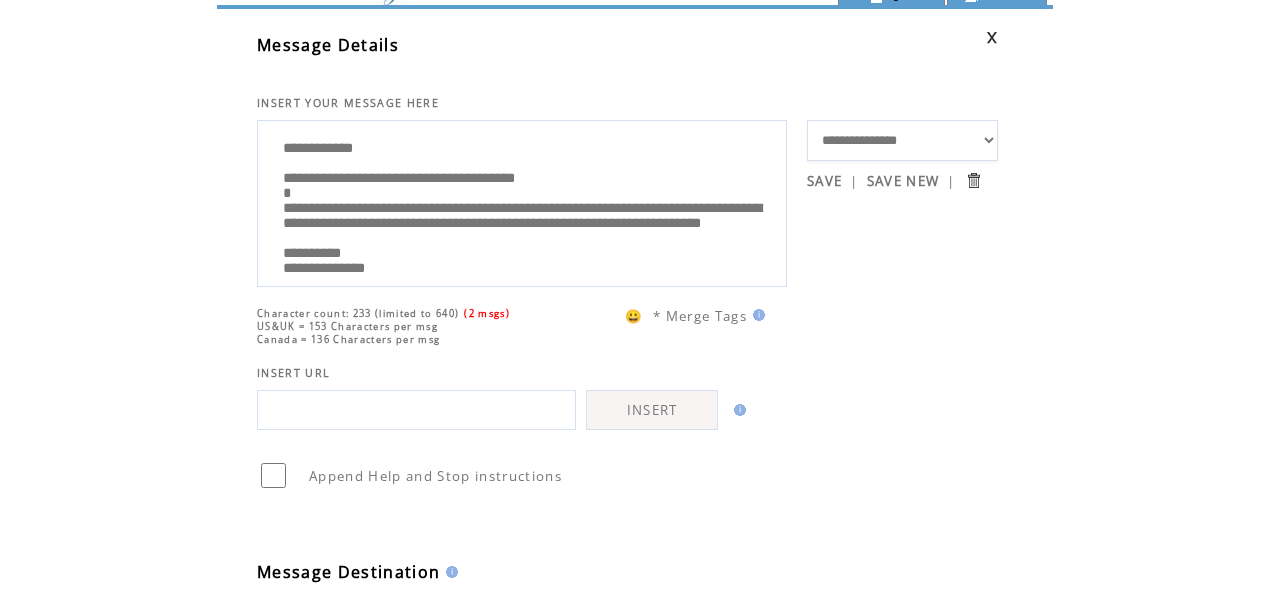 drag, startPoint x: 360, startPoint y: 150, endPoint x: 283, endPoint y: 152, distance: 77.02597 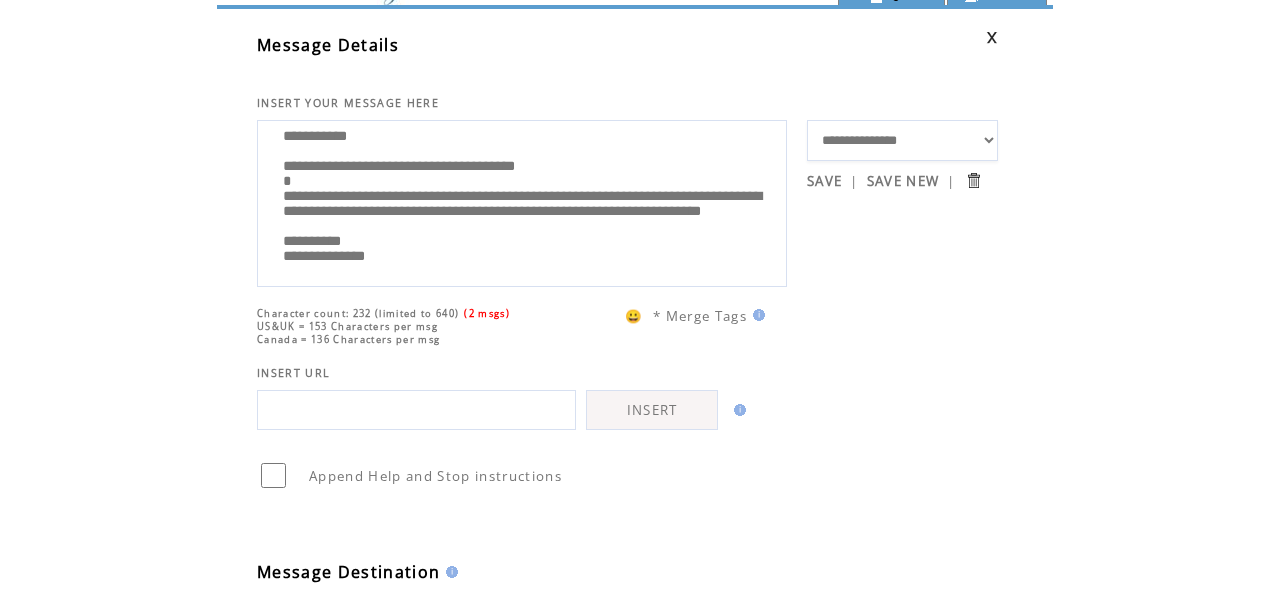 scroll, scrollTop: 13, scrollLeft: 0, axis: vertical 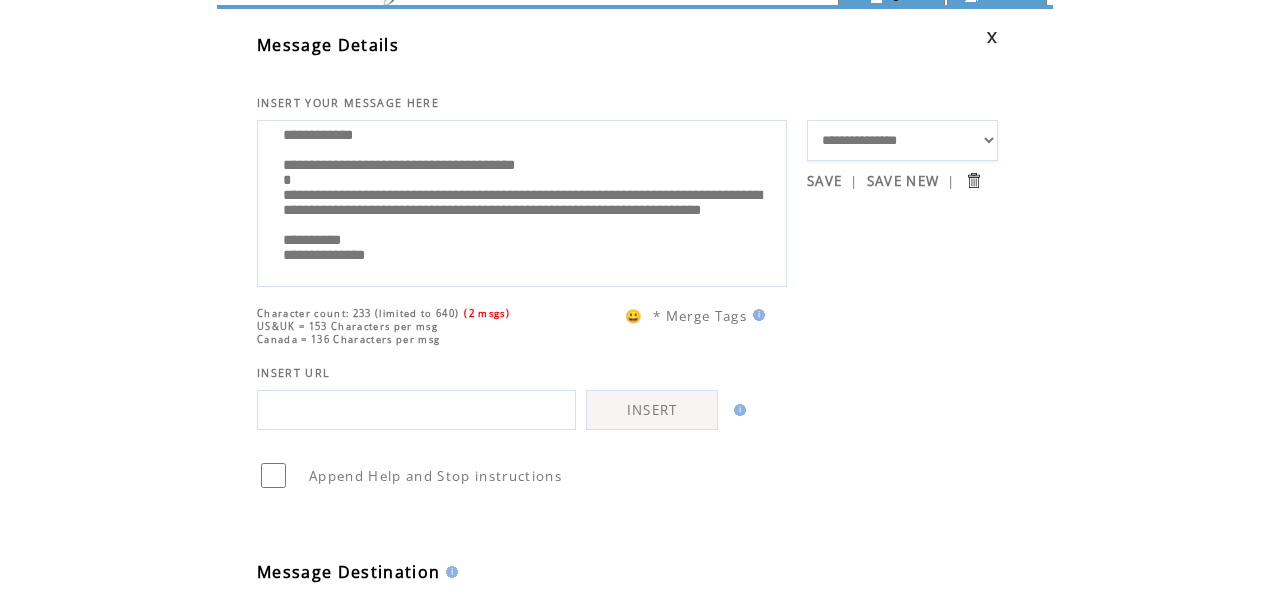 click on "**********" at bounding box center [522, 201] 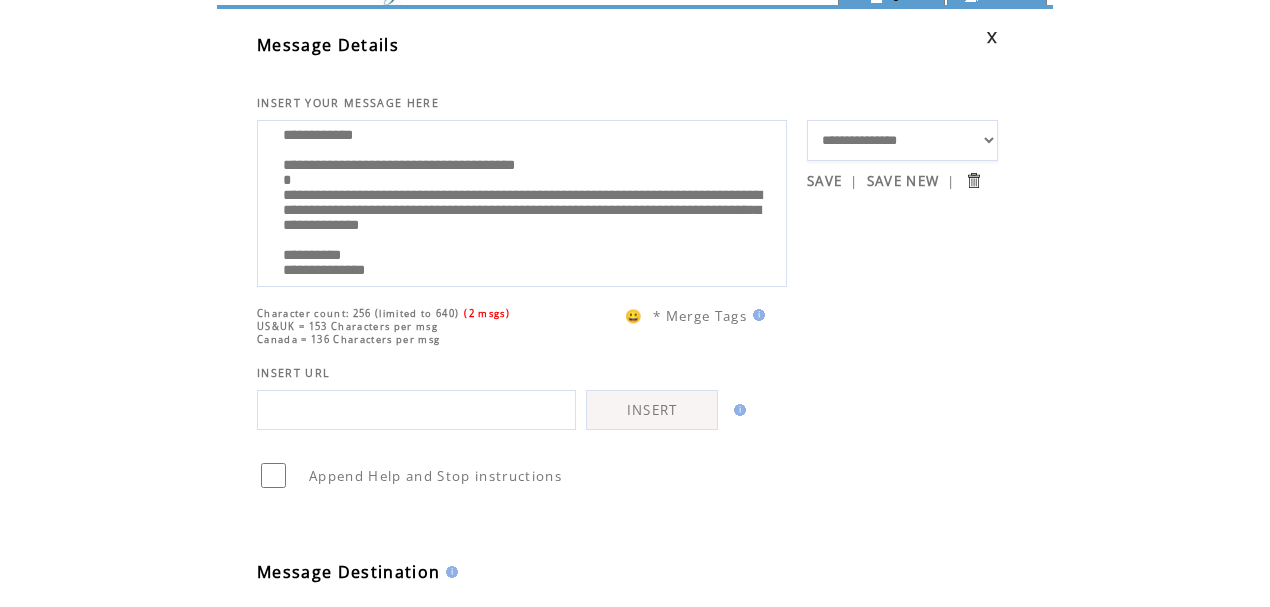 click on "**********" at bounding box center (522, 201) 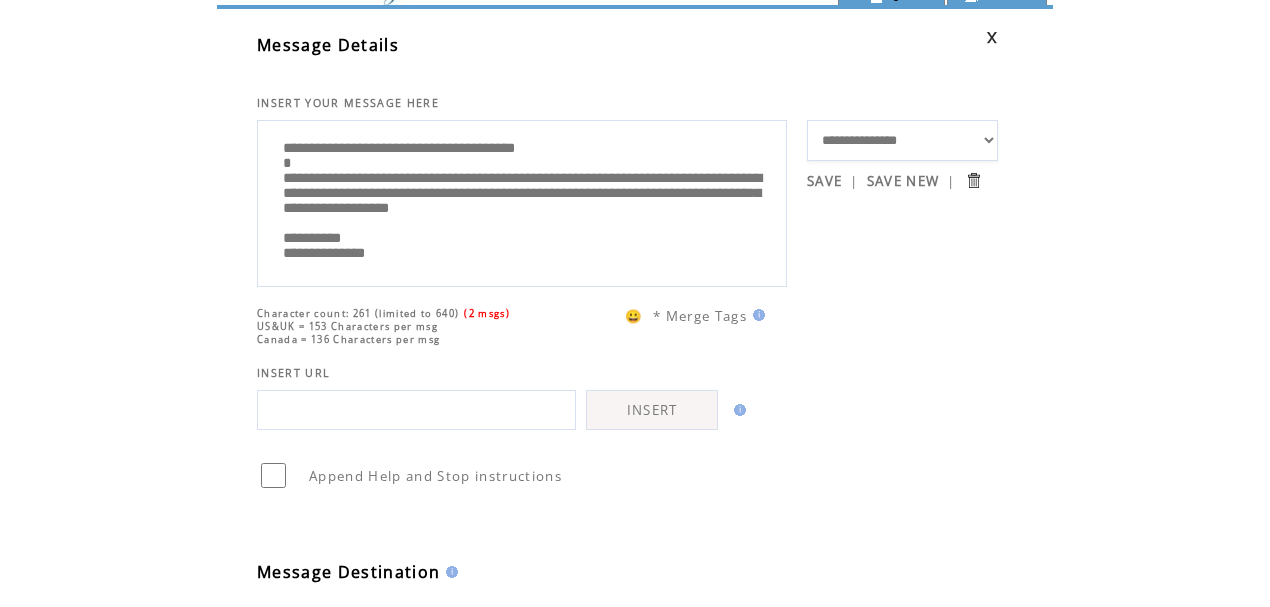 scroll, scrollTop: 13, scrollLeft: 0, axis: vertical 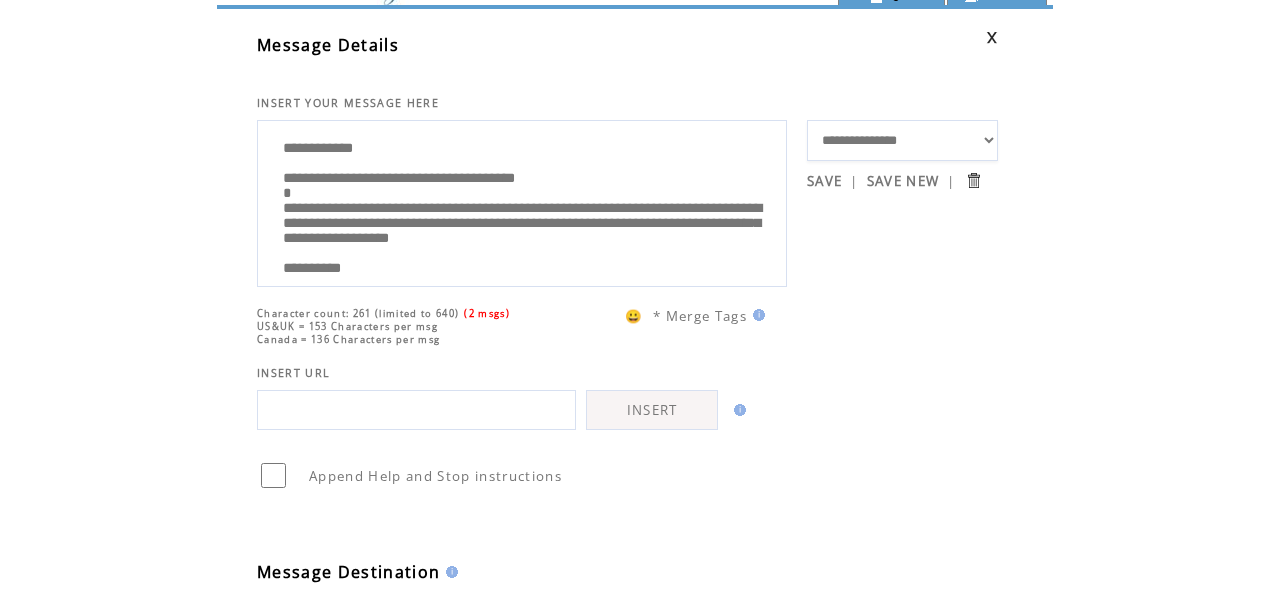 drag, startPoint x: 426, startPoint y: 218, endPoint x: 364, endPoint y: 224, distance: 62.289646 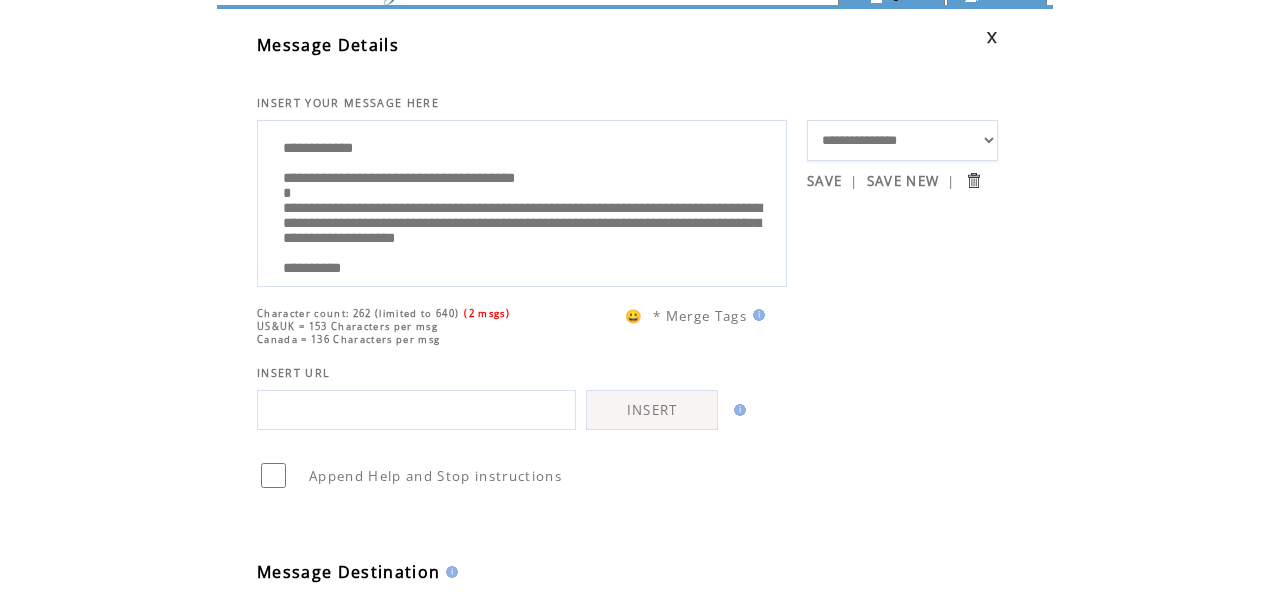 click on "**********" at bounding box center (522, 201) 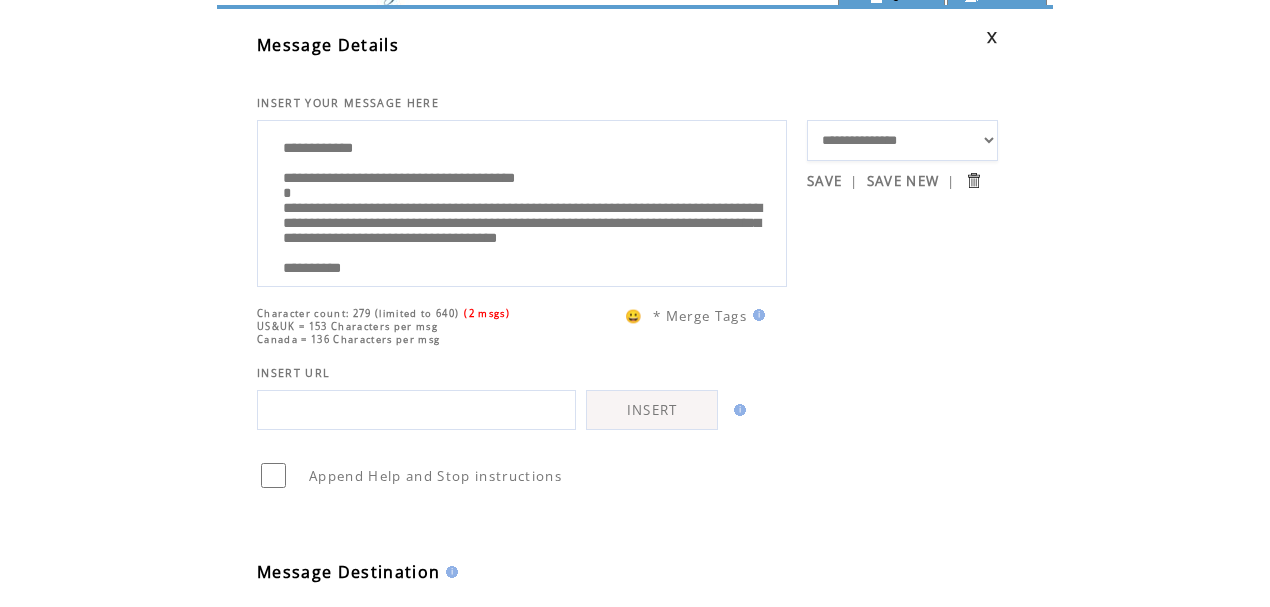 click on "**********" at bounding box center [522, 201] 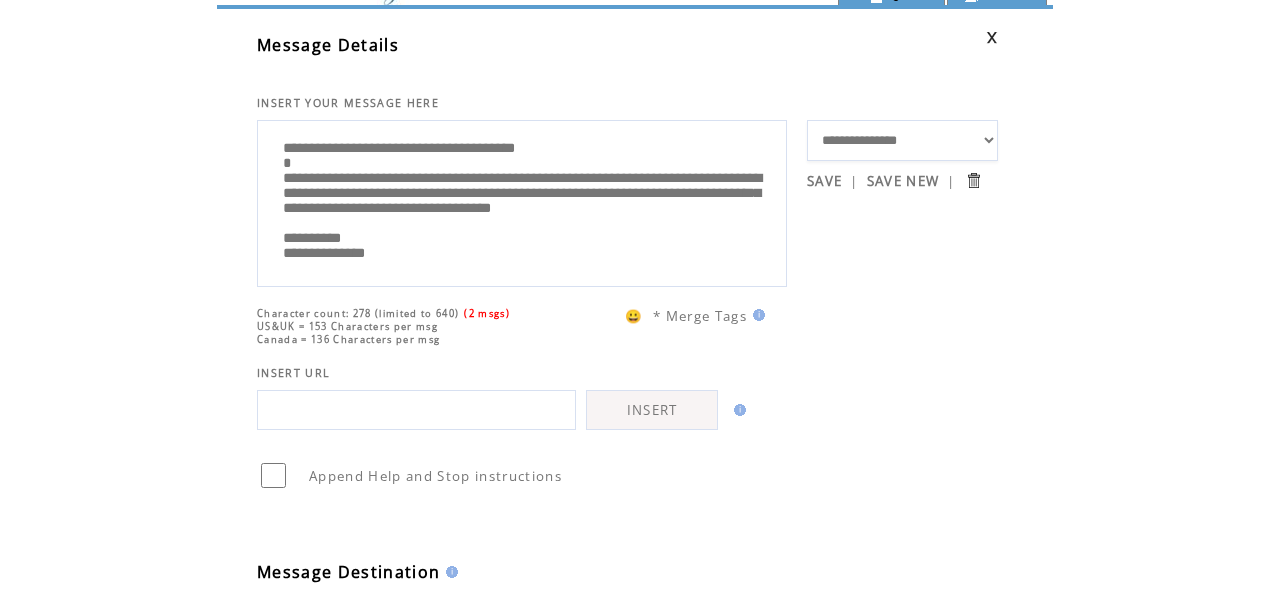 scroll, scrollTop: 100, scrollLeft: 0, axis: vertical 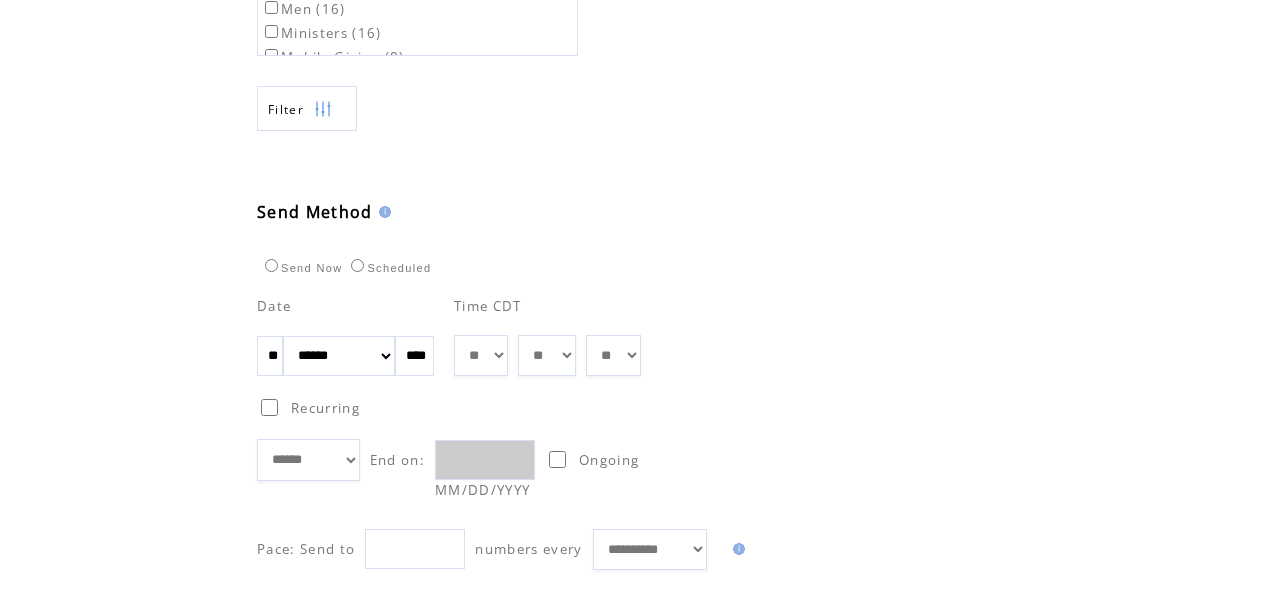 type on "**********" 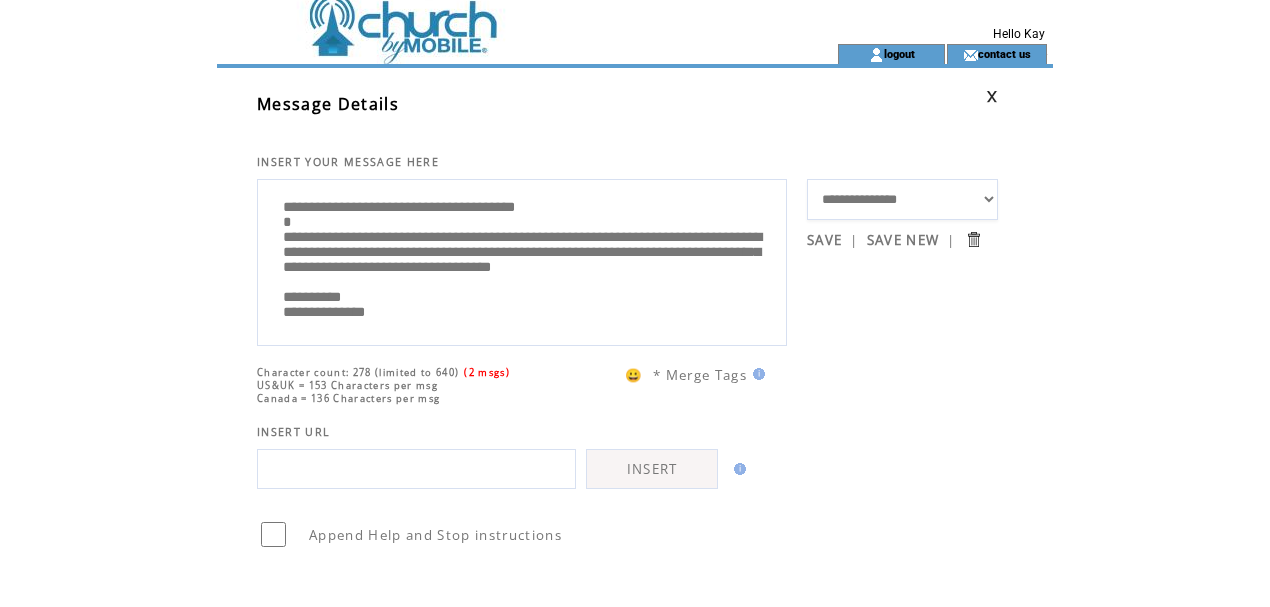 scroll, scrollTop: 0, scrollLeft: 0, axis: both 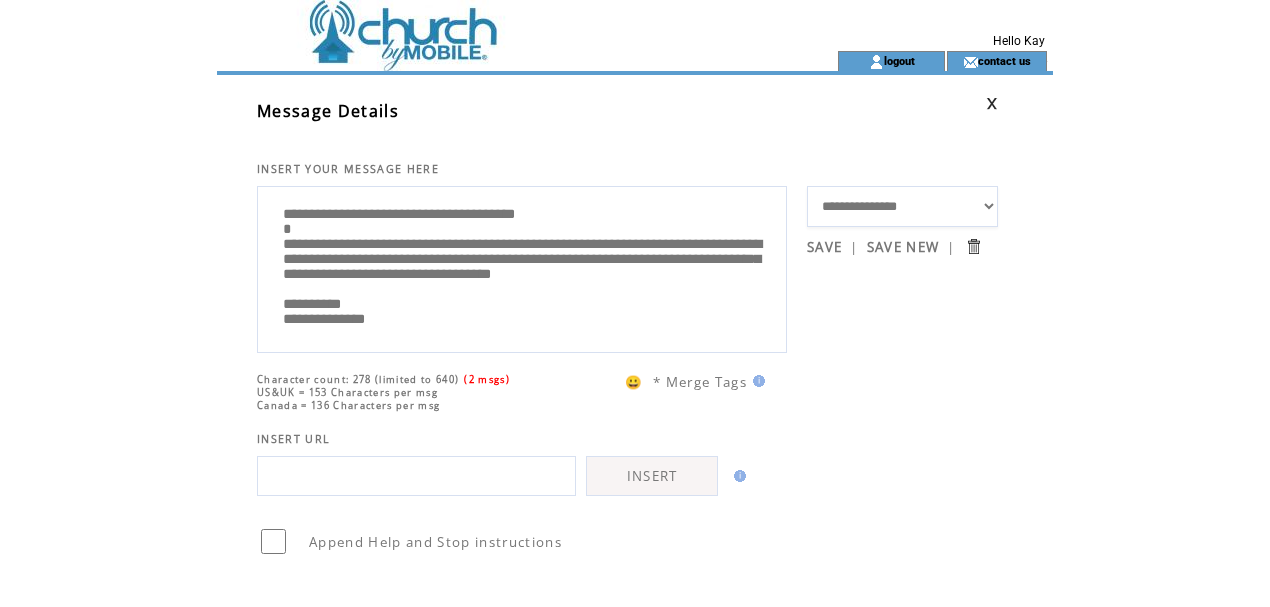 click on "SAVE NEW" at bounding box center (903, 247) 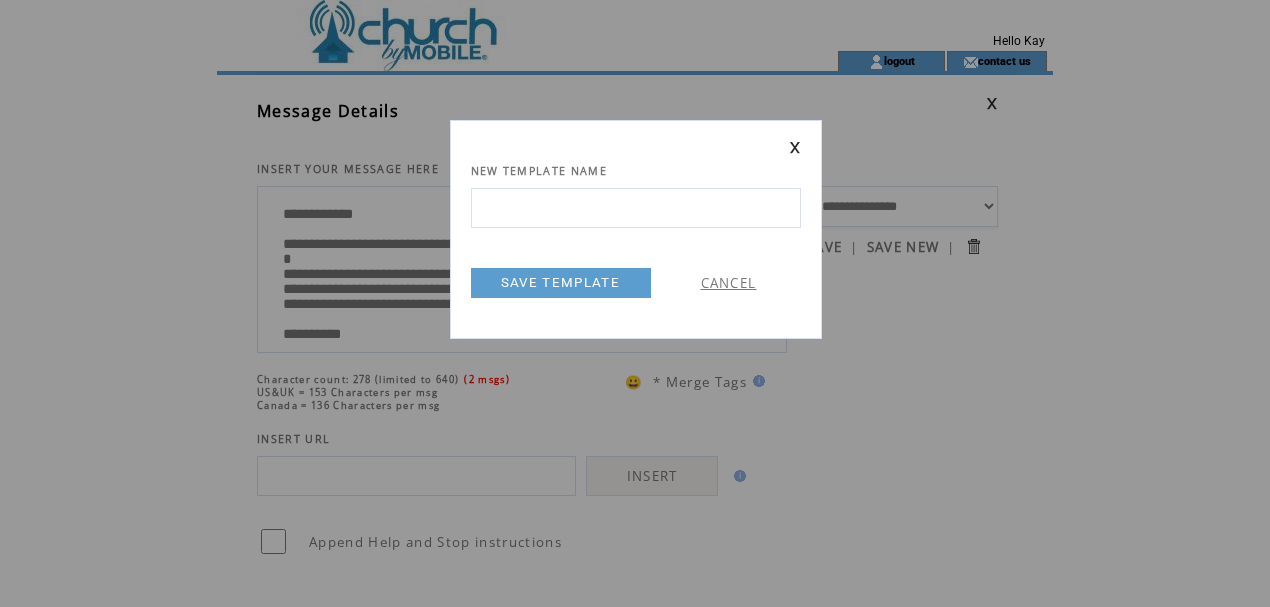 scroll, scrollTop: 0, scrollLeft: 0, axis: both 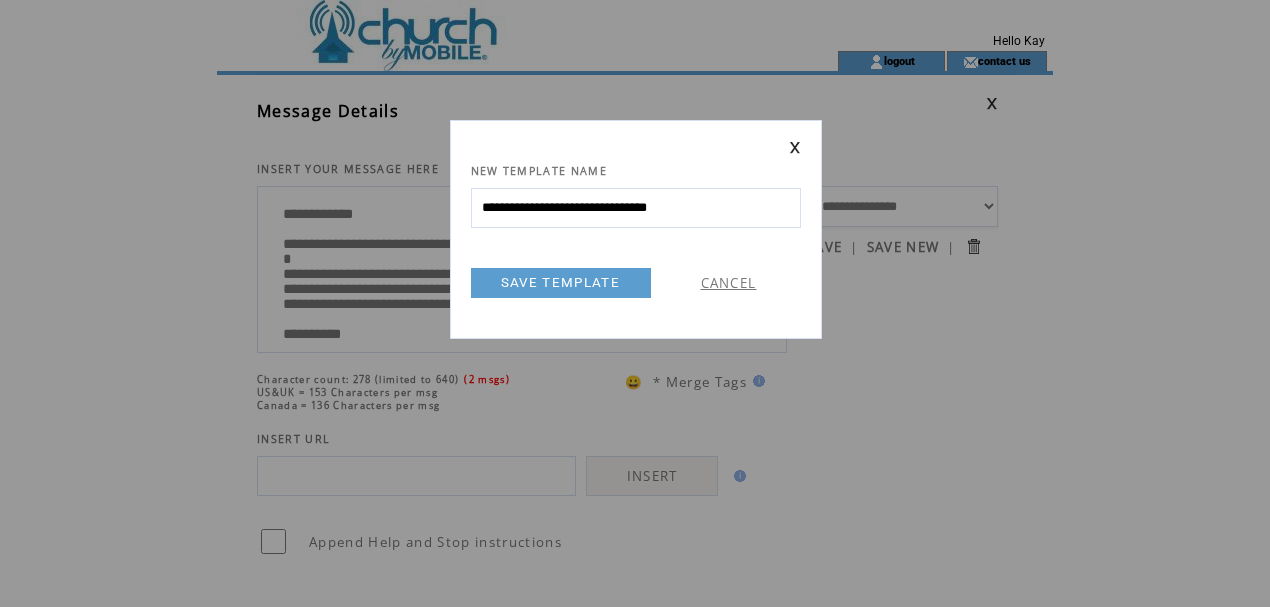 type on "**********" 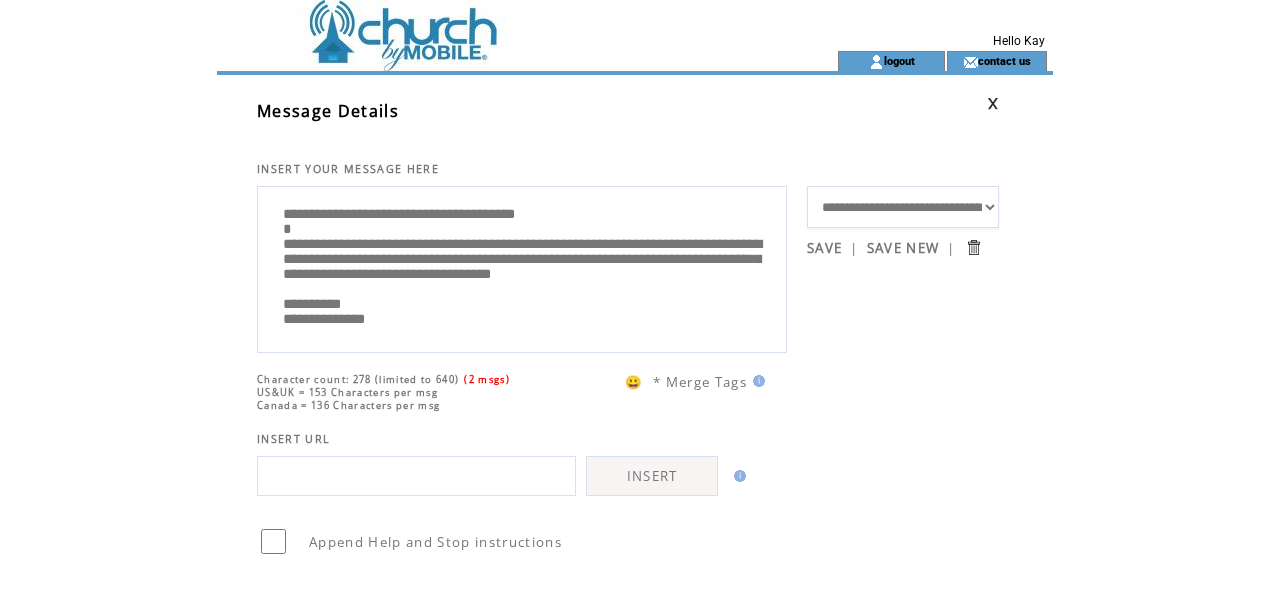 scroll, scrollTop: 87, scrollLeft: 0, axis: vertical 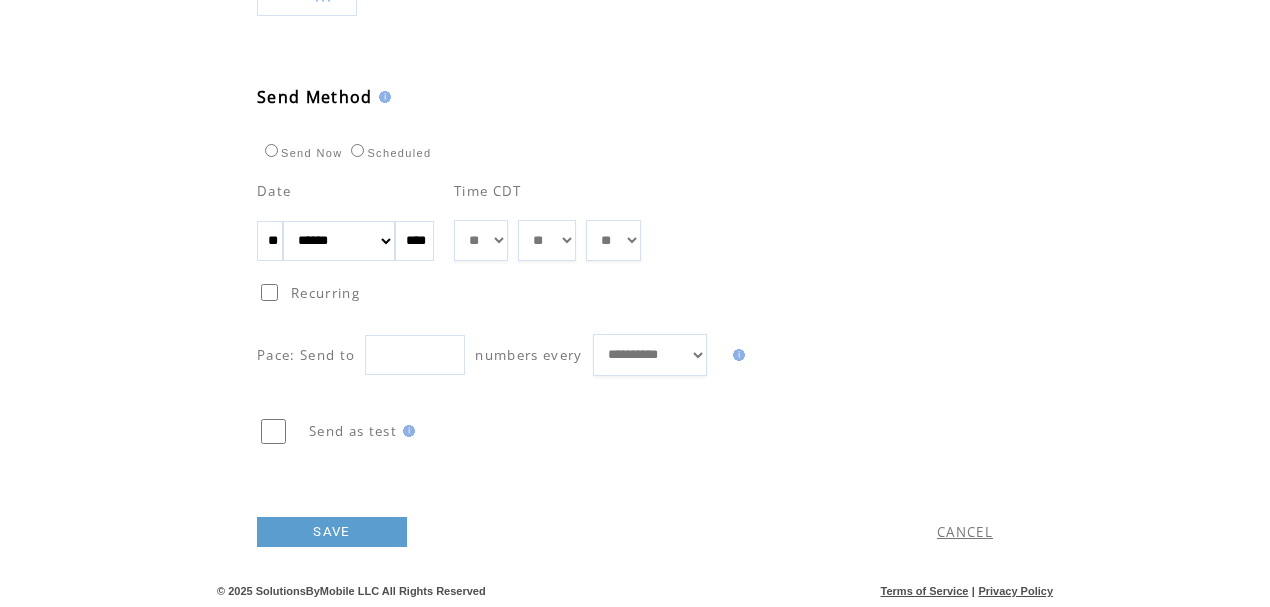 click on "SAVE" at bounding box center [332, 532] 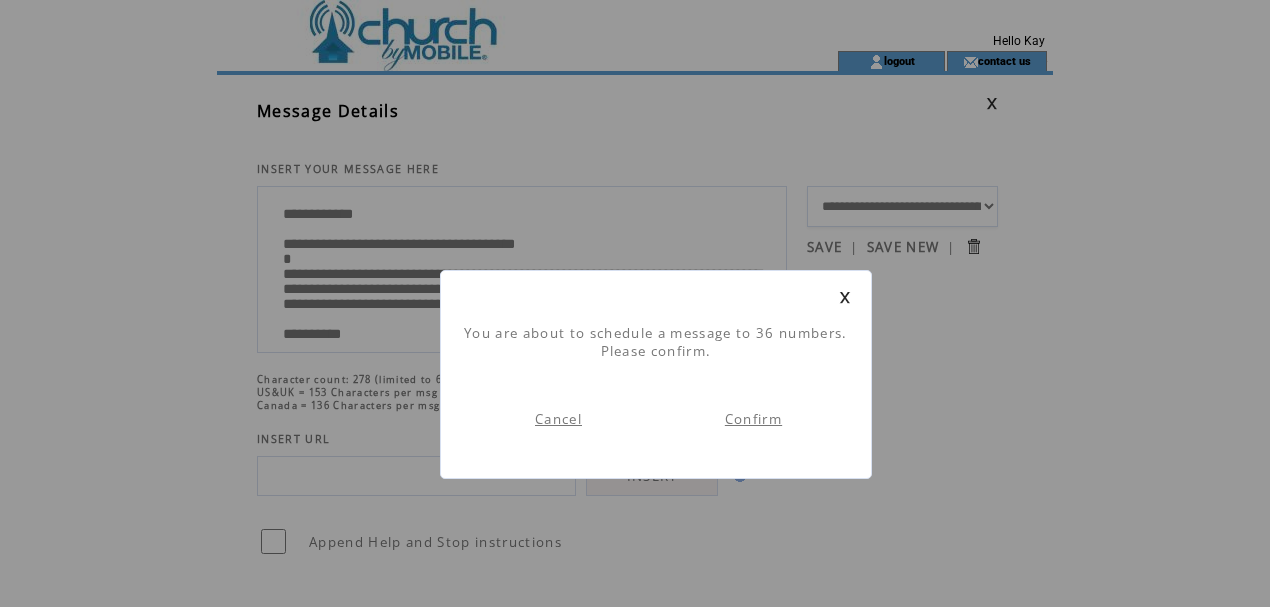 scroll, scrollTop: 1, scrollLeft: 0, axis: vertical 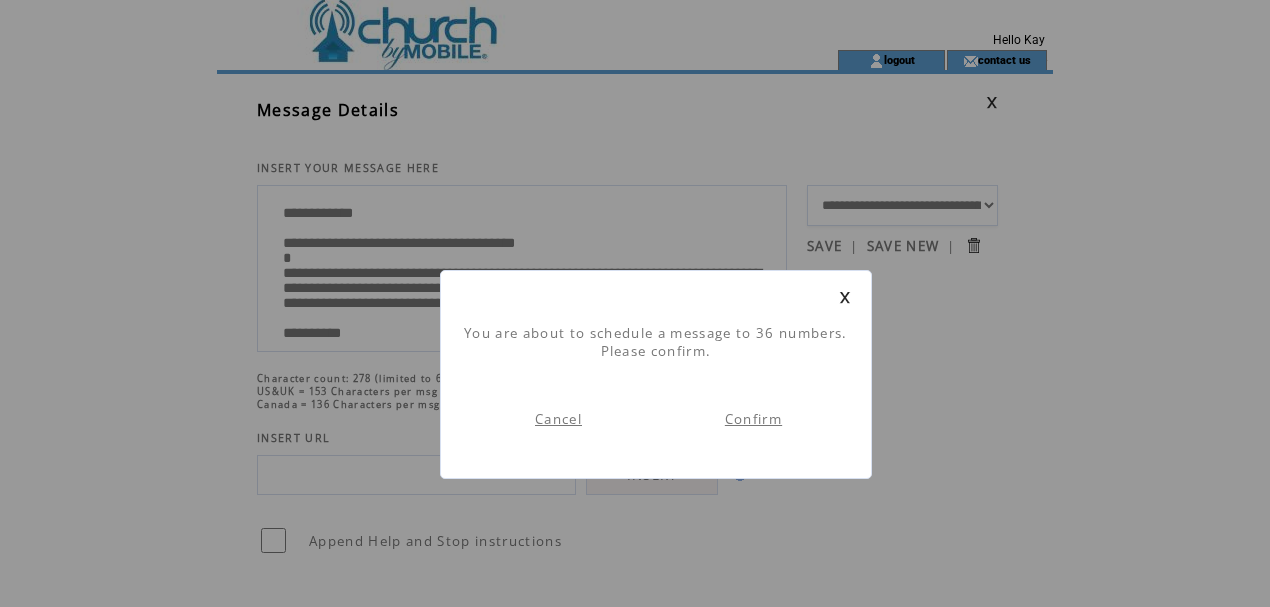 click on "Confirm" at bounding box center (753, 419) 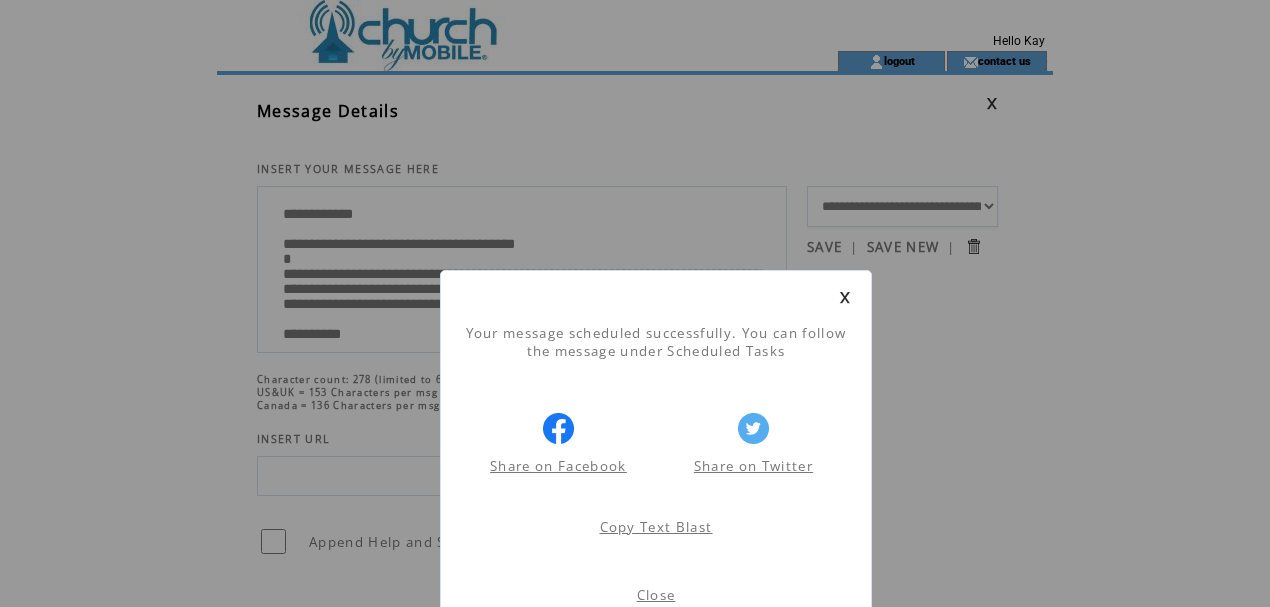 scroll, scrollTop: 1, scrollLeft: 0, axis: vertical 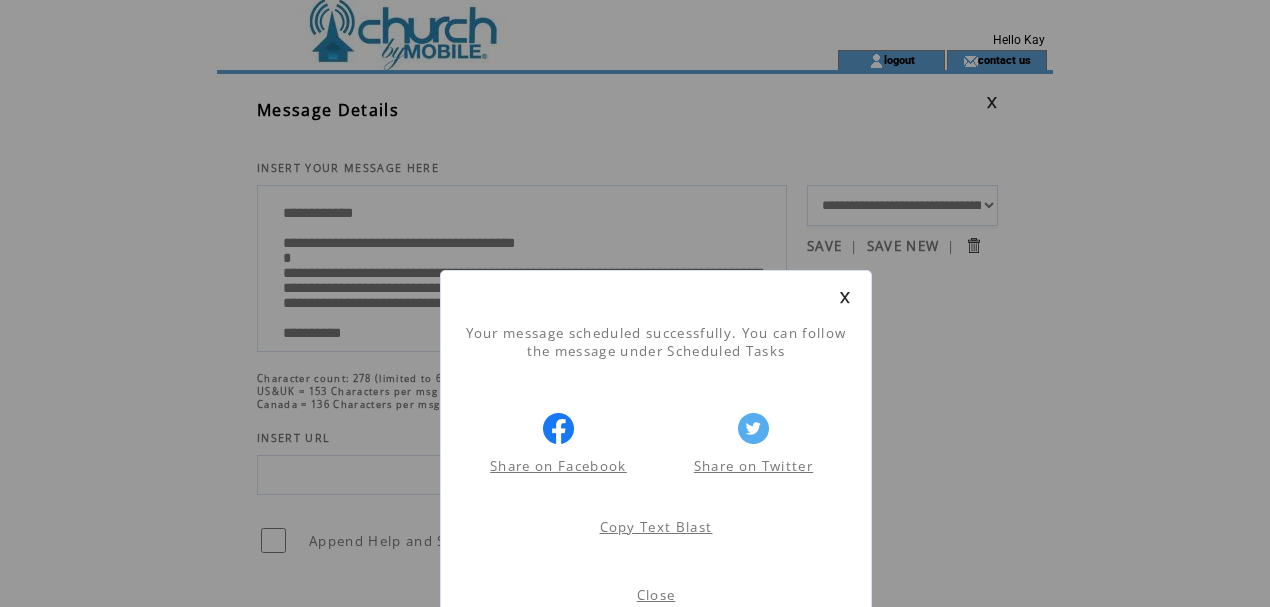 click on "Close" at bounding box center (656, 595) 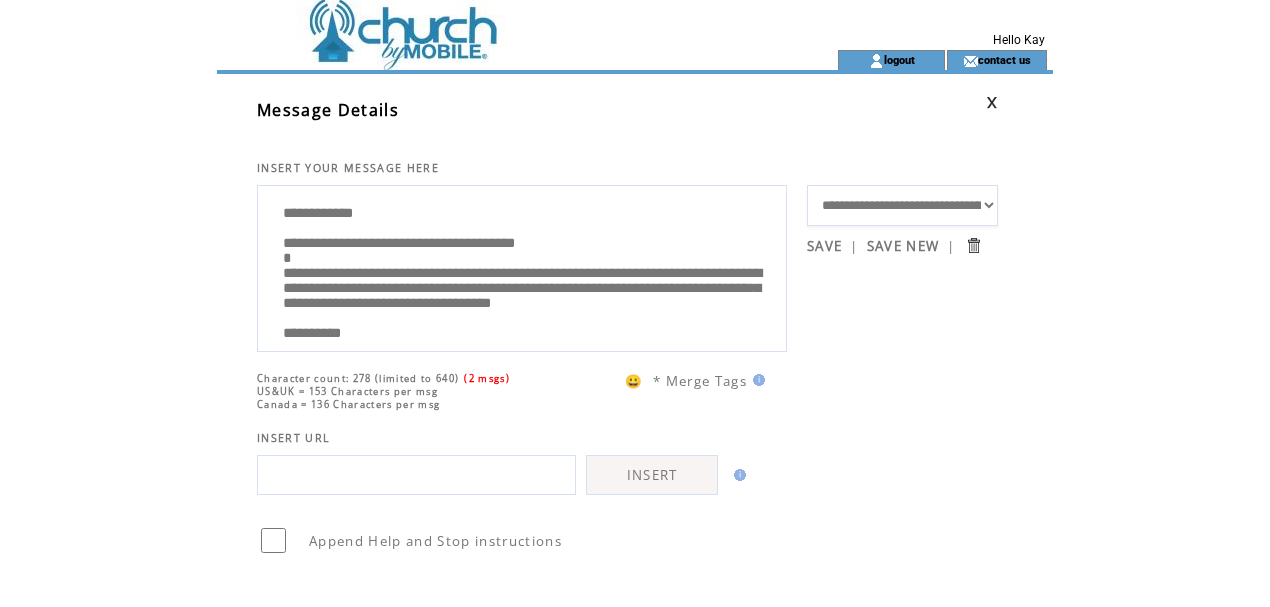 click at bounding box center (992, 102) 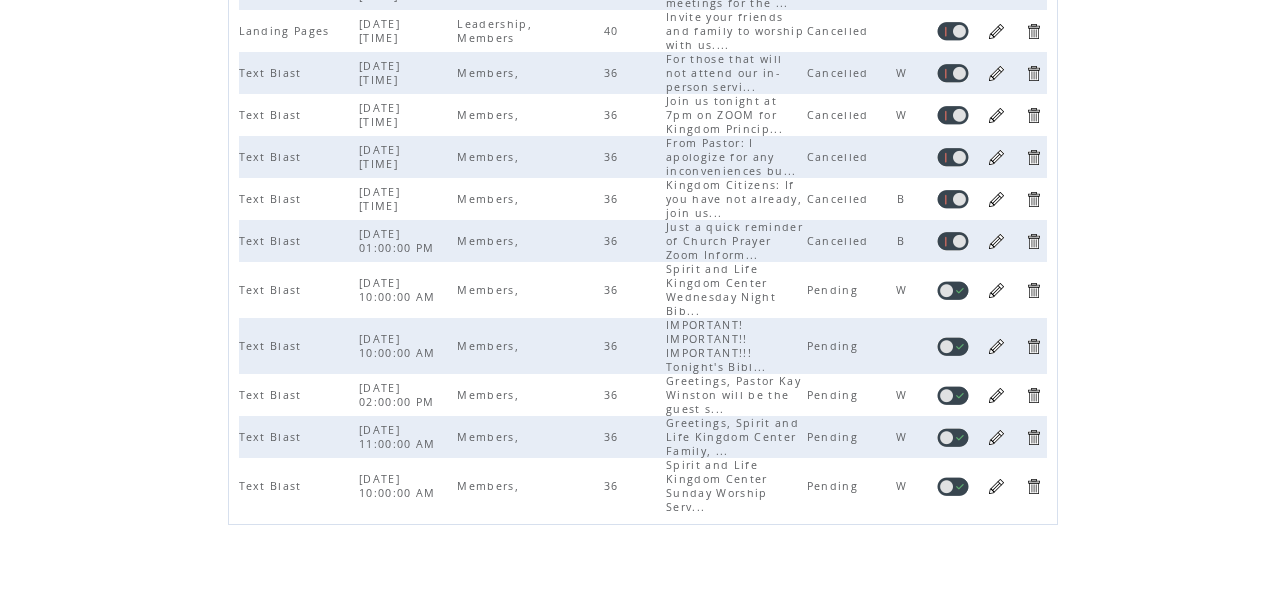 scroll, scrollTop: 472, scrollLeft: 0, axis: vertical 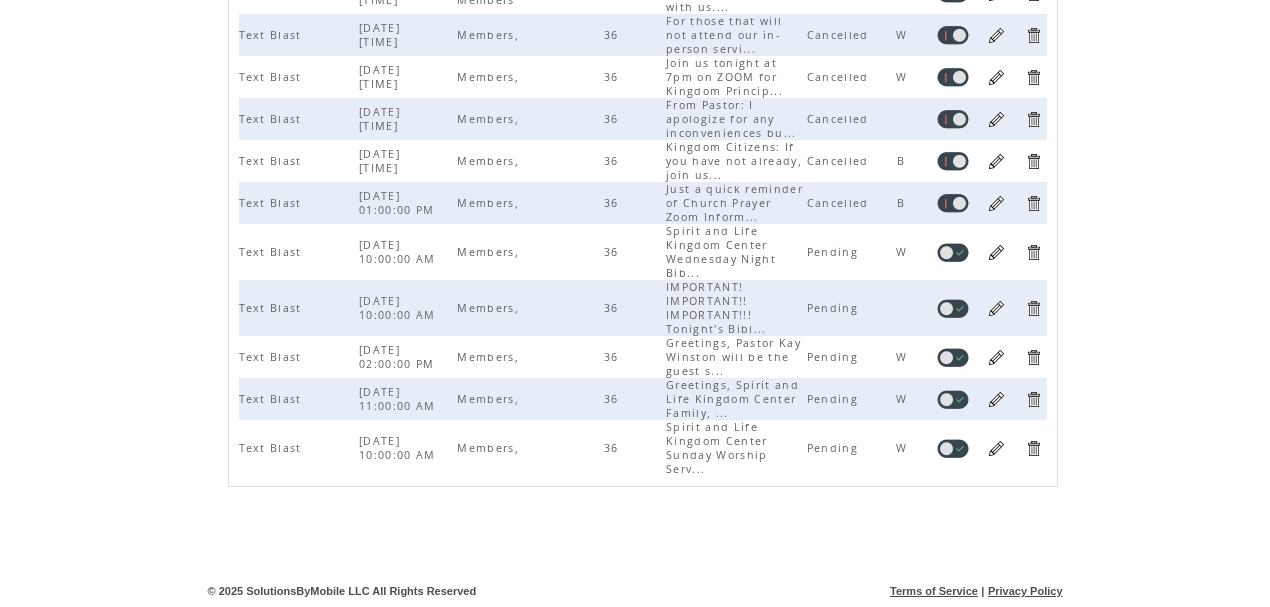 click at bounding box center [996, 308] 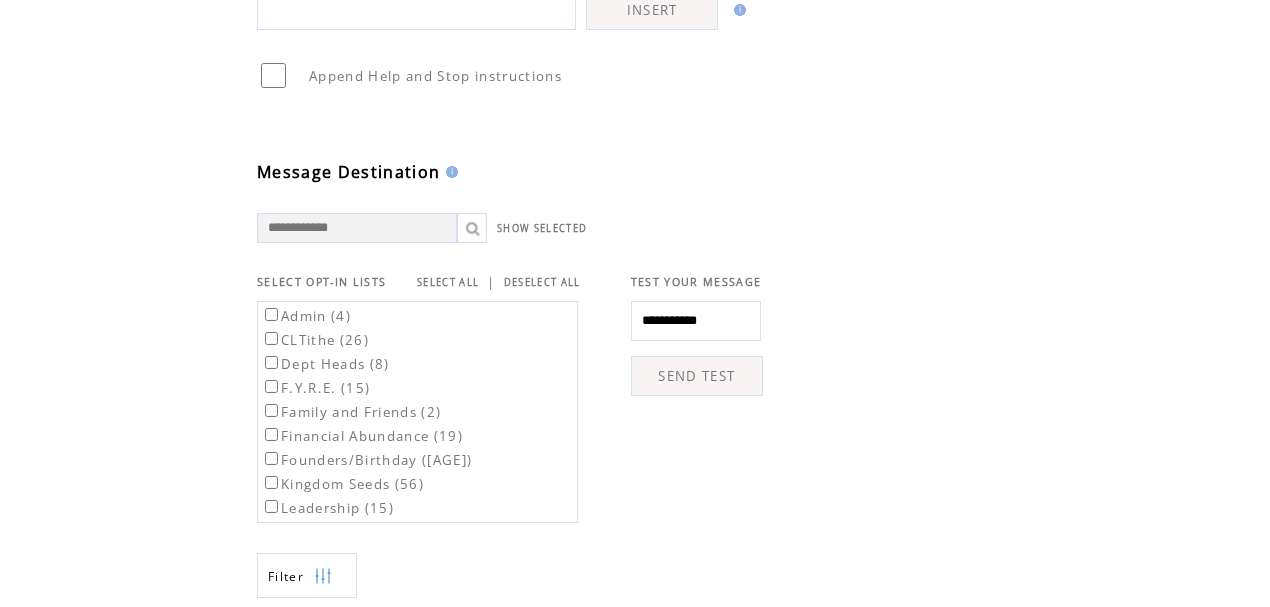 scroll, scrollTop: 533, scrollLeft: 0, axis: vertical 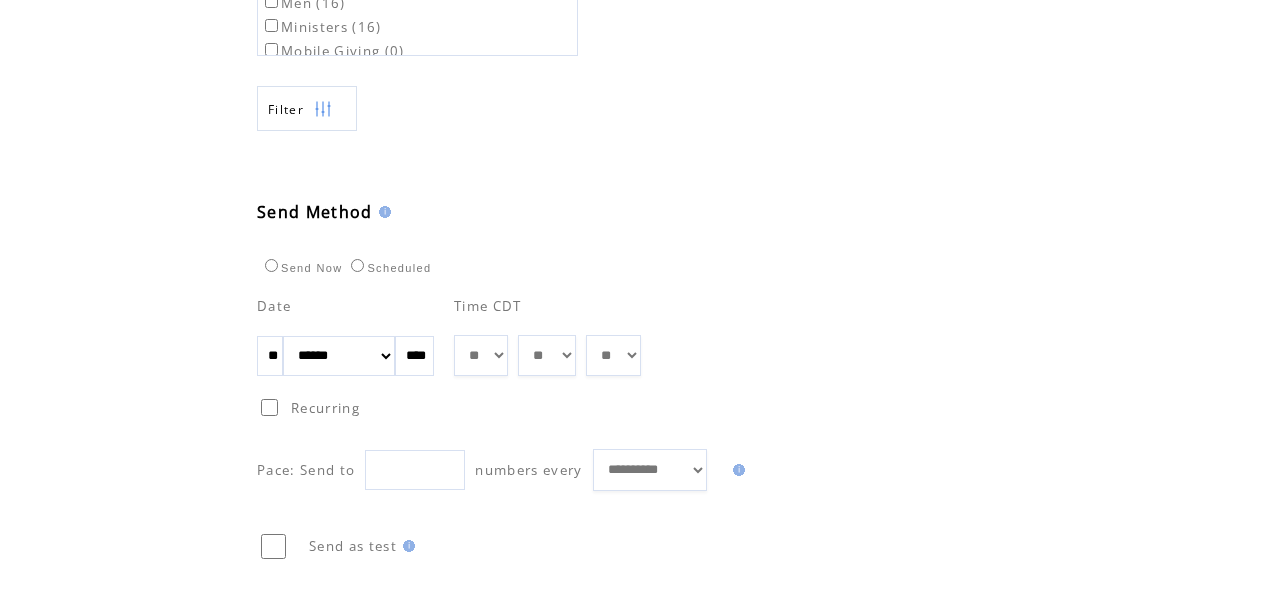 click on "** 	 ** 	 ** 	 ** 	 ** 	 ** 	 ** 	 ** 	 ** 	 ** 	 ** 	 ** 	 **" at bounding box center (481, 355) 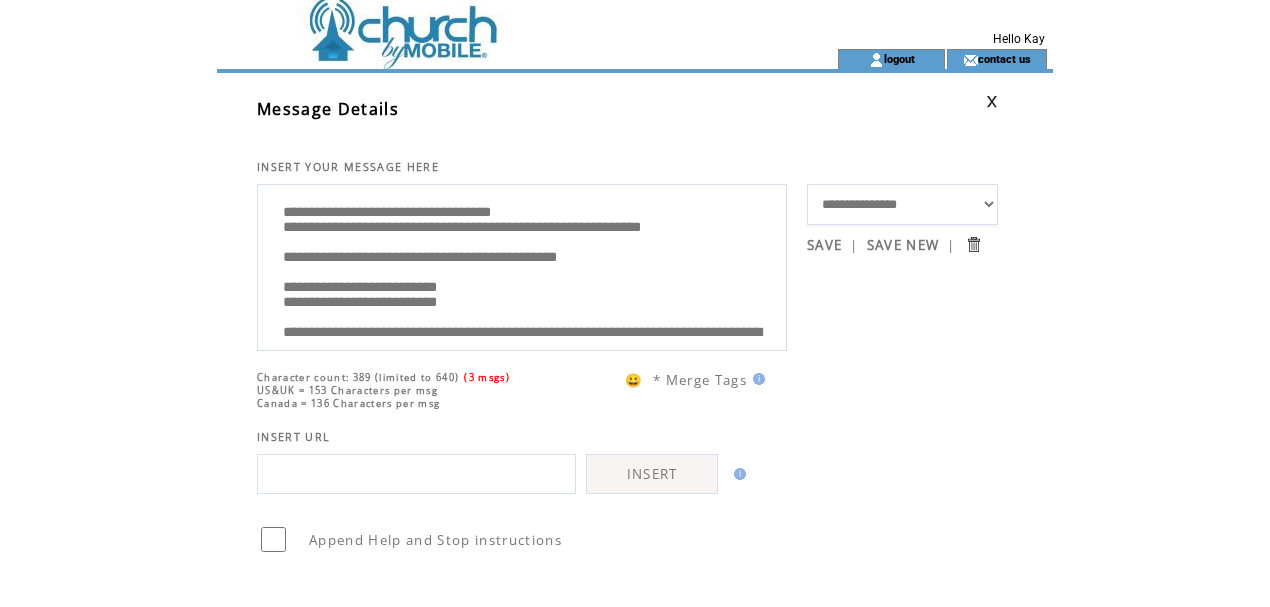 scroll, scrollTop: 0, scrollLeft: 0, axis: both 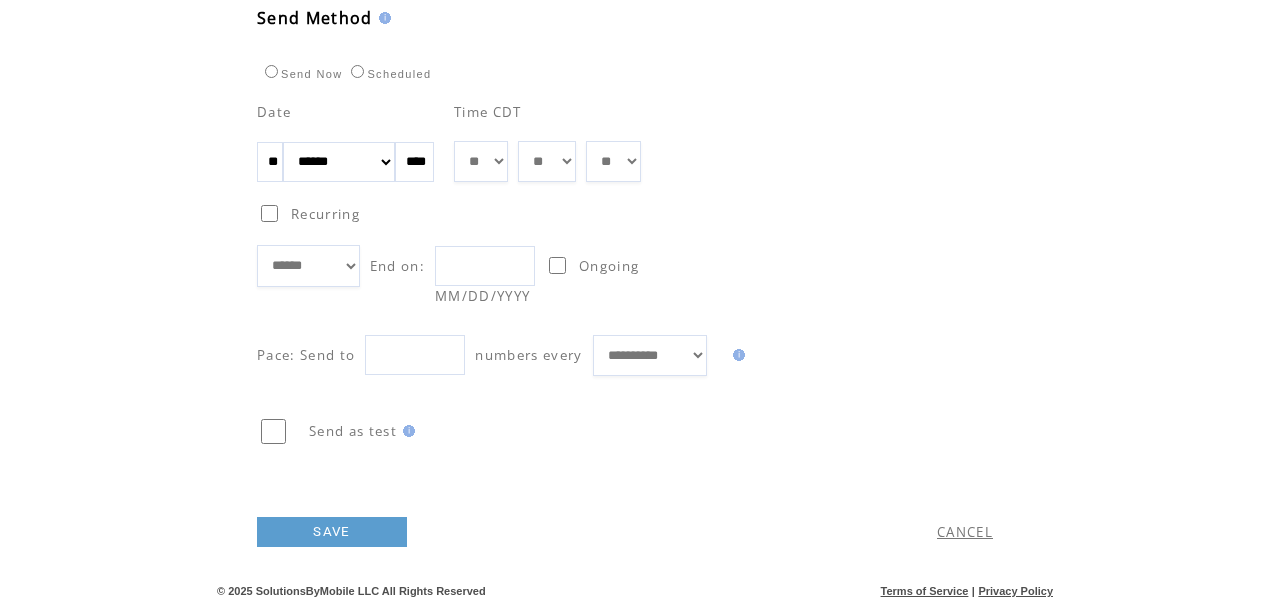 click on "** 	 ** 	 ** 	 ** 	 ** 	 ** 	 ** 	 ** 	 ** 	 ** 	 ** 	 ** 	 ** 	 ** 	 ** 	 ** 	 ** 	 ** 	 ** 	 ** 	 ** 	 ** 	 ** 	 ** 	 ** 	 ** 	 ** 	 ** 	 ** 	 ** 	 ** 	 ** 	 ** 	 ** 	 ** 	 ** 	 ** 	 ** 	 ** 	 ** 	 ** 	 ** 	 ** 	 ** 	 ** 	 ** 	 ** 	 ** 	 ** 	 ** 	 ** 	 ** 	 ** 	 ** 	 ** 	 ** 	 ** 	 ** 	 ** 	 ** 	 **" at bounding box center (547, 161) 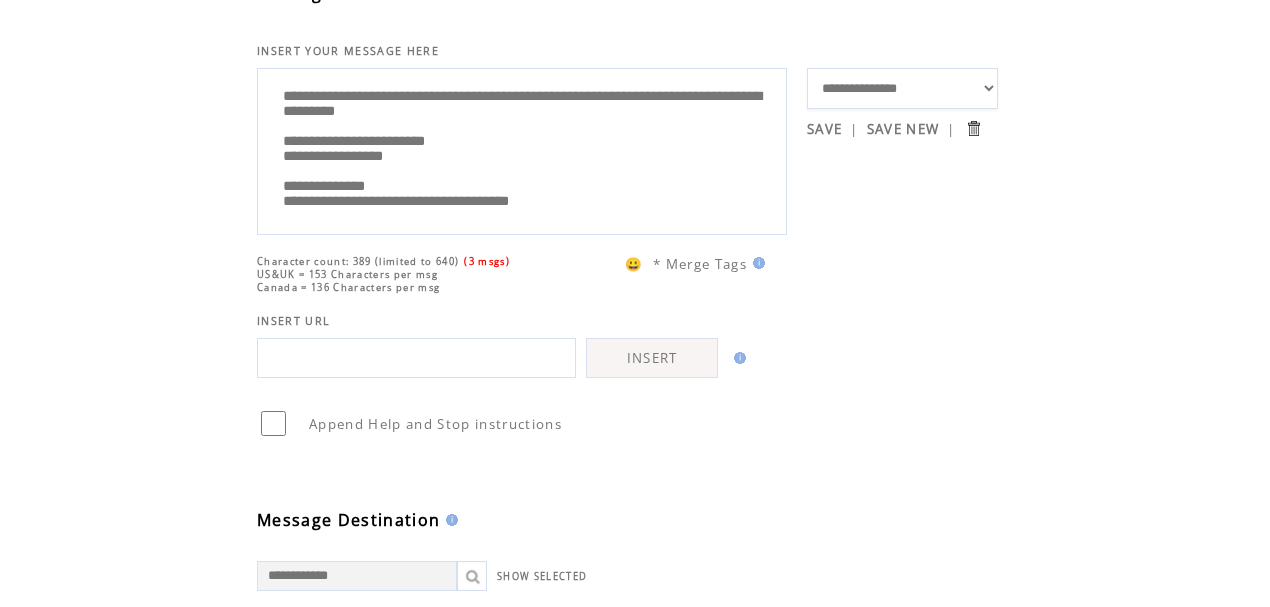 scroll, scrollTop: 0, scrollLeft: 0, axis: both 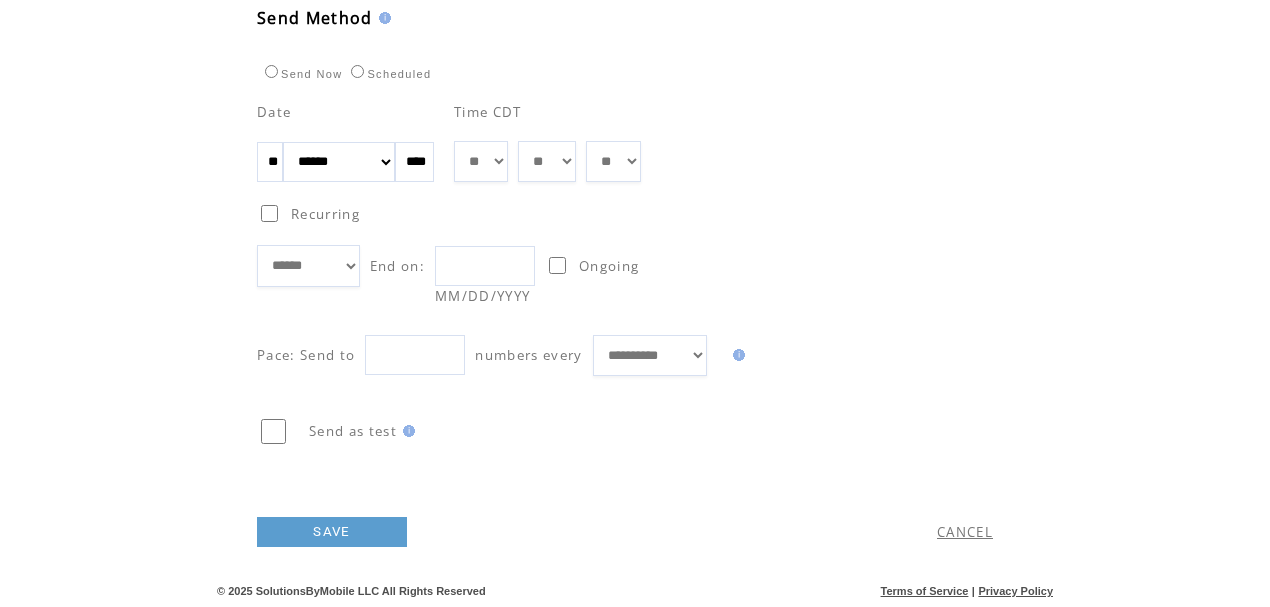 click on "SAVE" at bounding box center (332, 532) 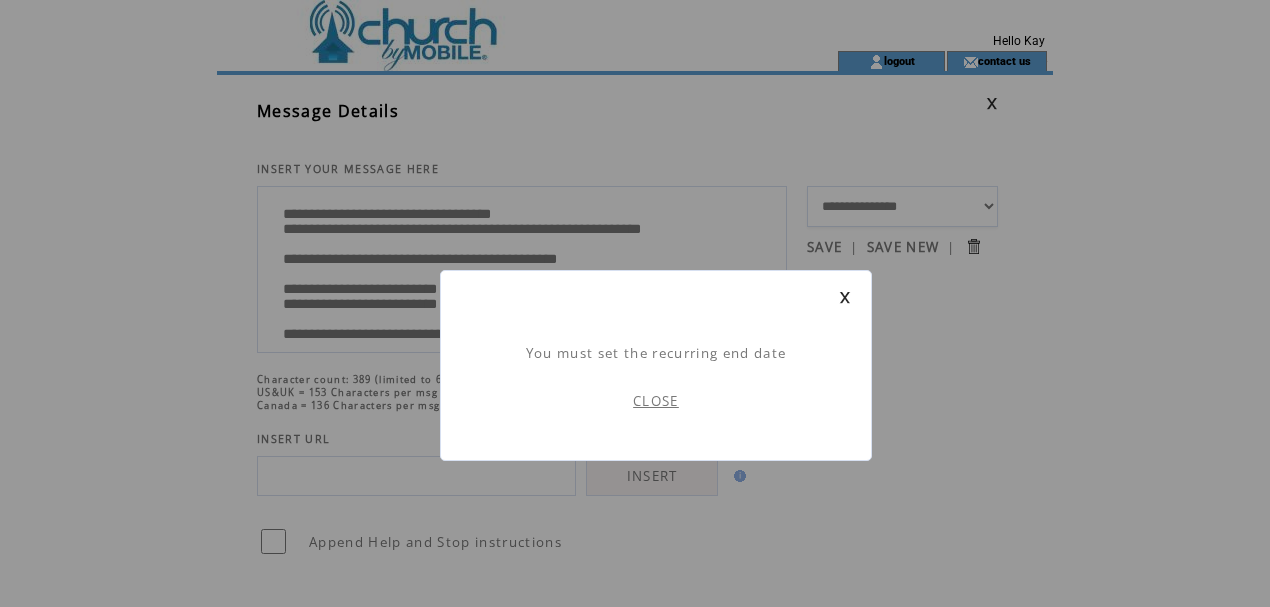 scroll, scrollTop: 1, scrollLeft: 0, axis: vertical 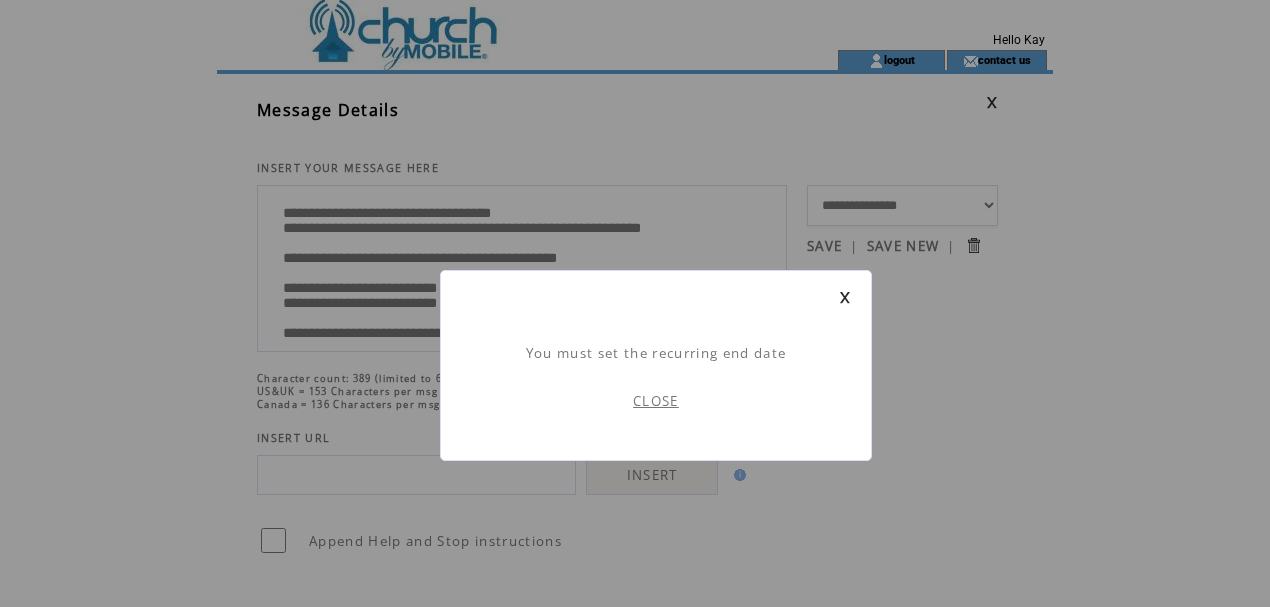 click on "CLOSE" at bounding box center (656, 401) 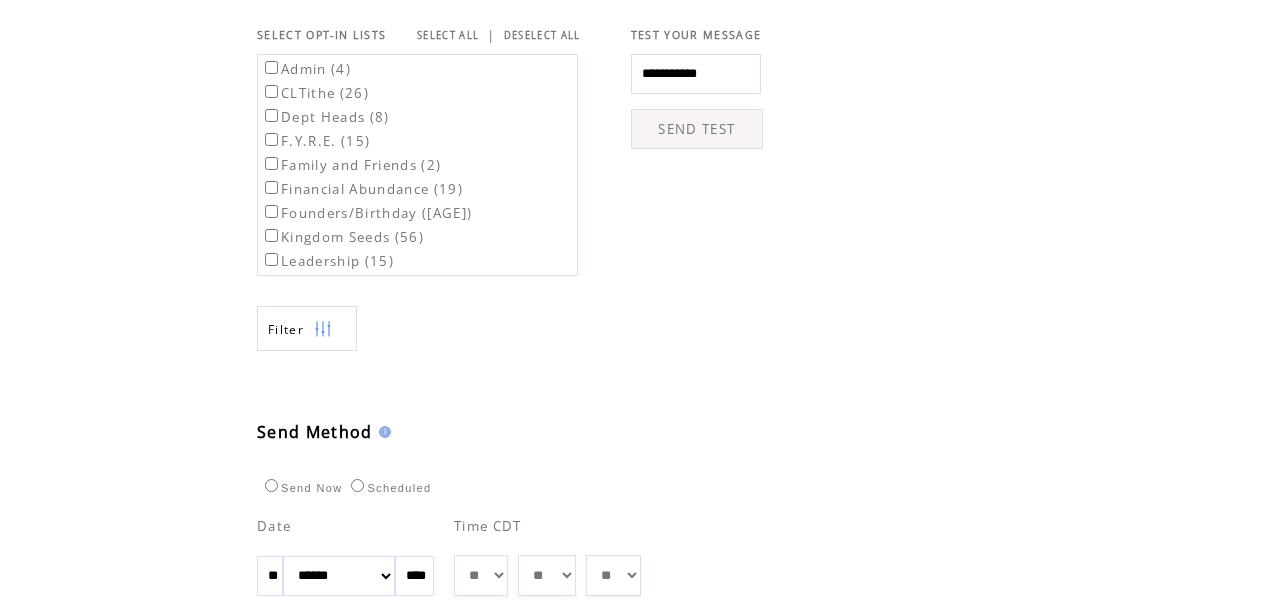 scroll, scrollTop: 733, scrollLeft: 0, axis: vertical 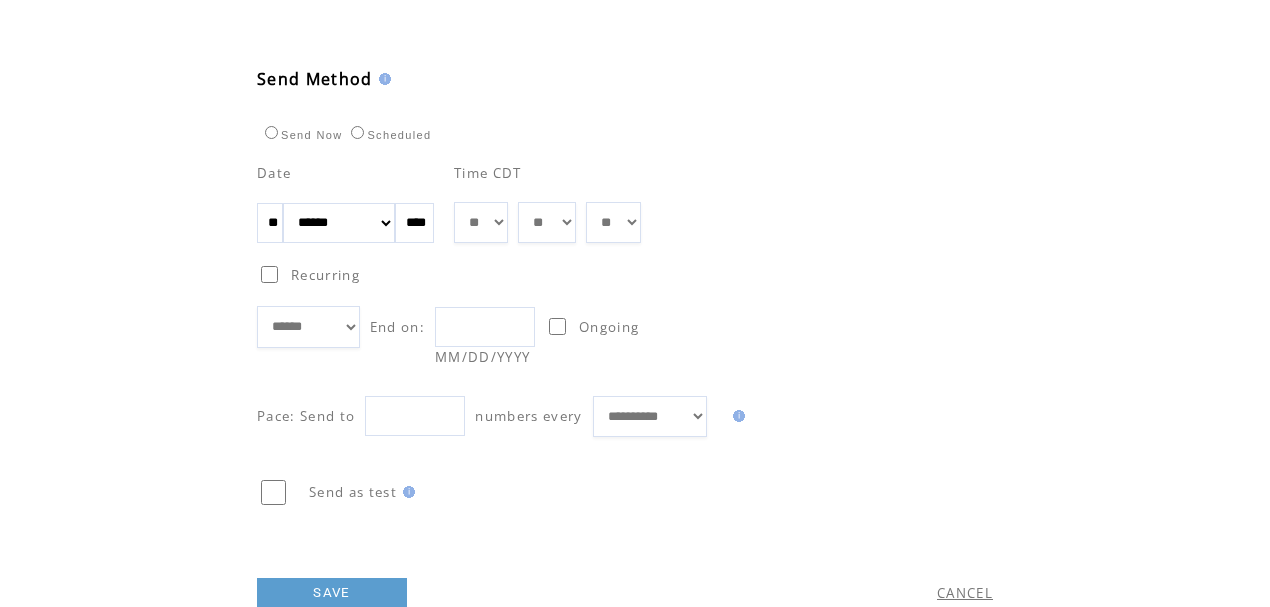 click at bounding box center (485, 327) 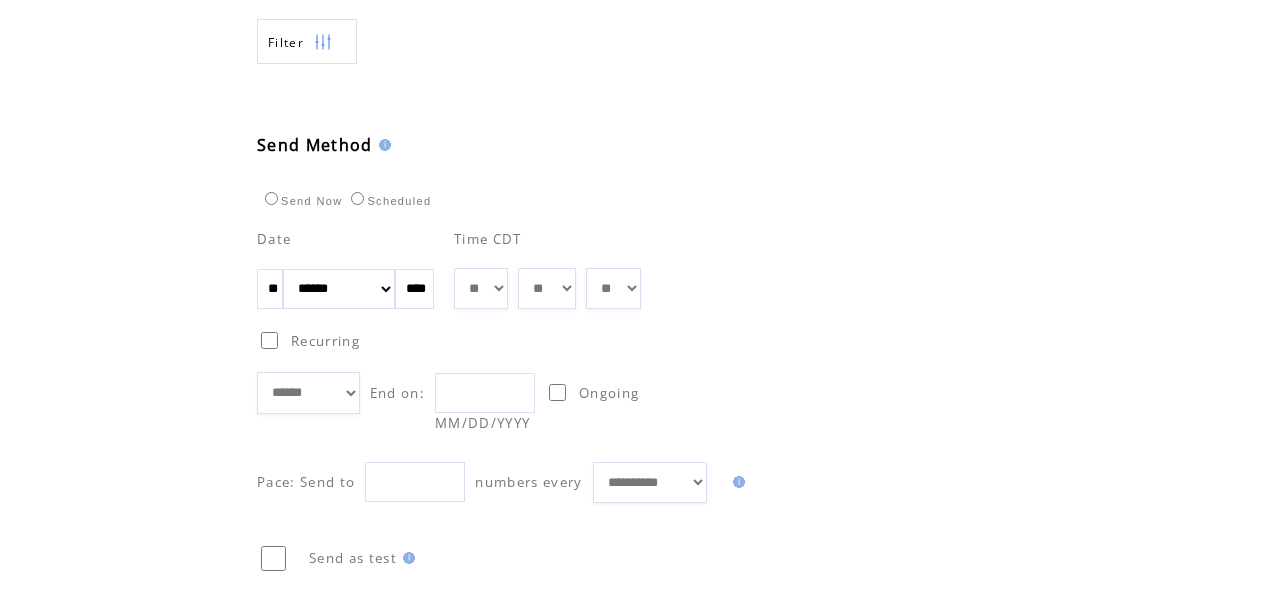 scroll, scrollTop: 1066, scrollLeft: 0, axis: vertical 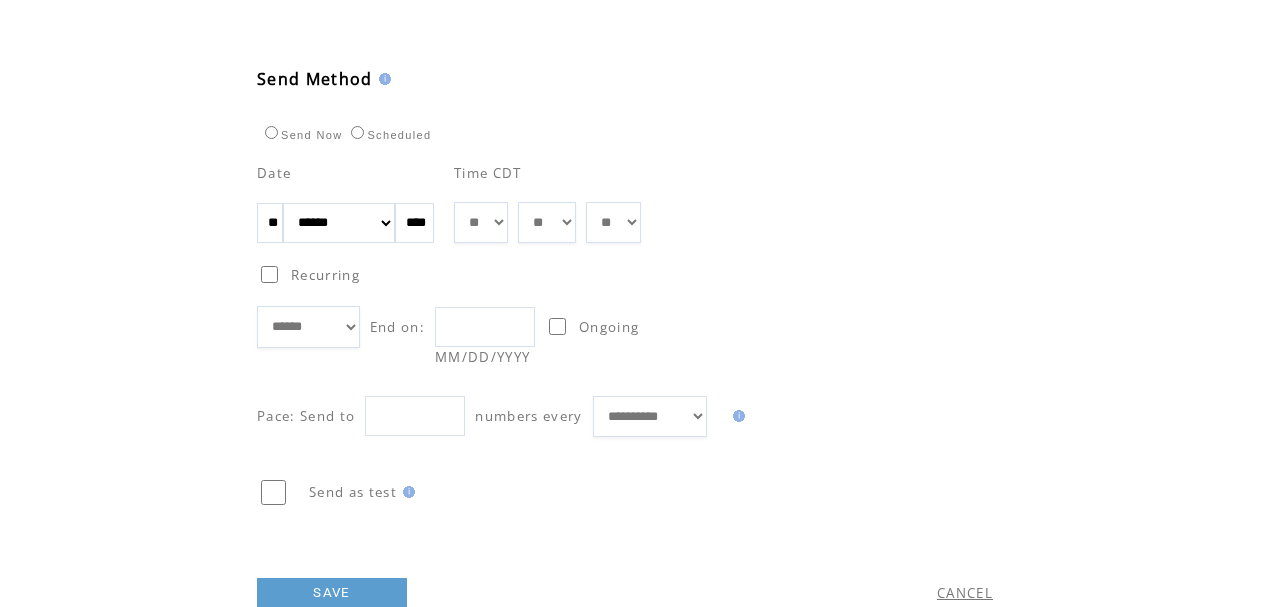 click at bounding box center [485, 327] 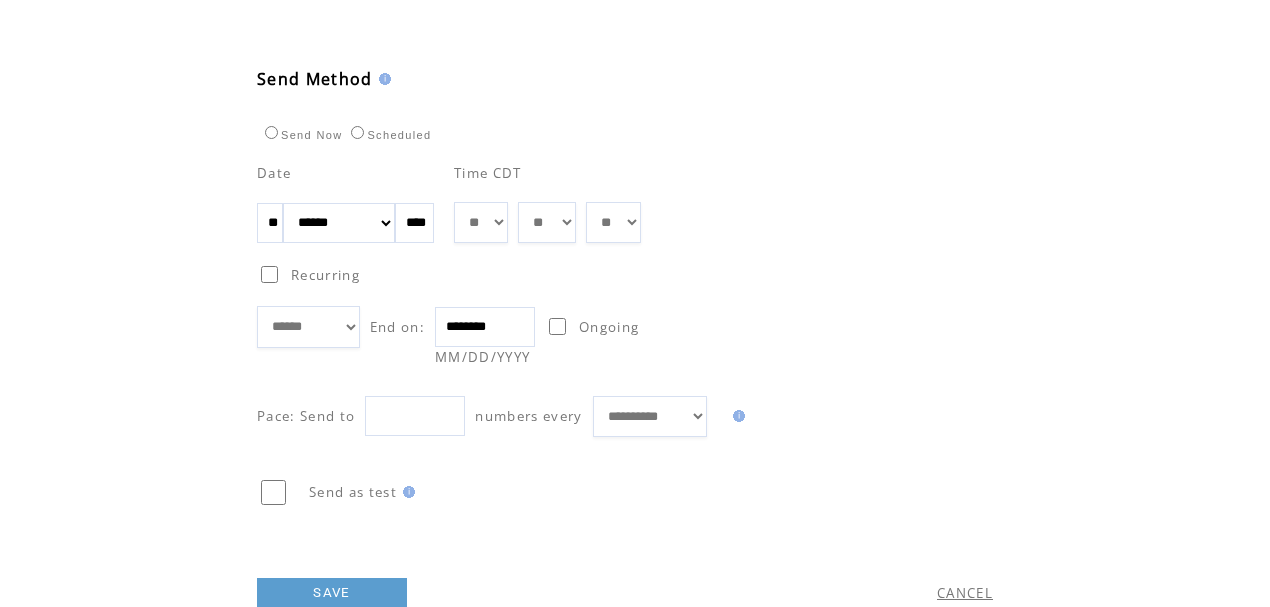type on "********" 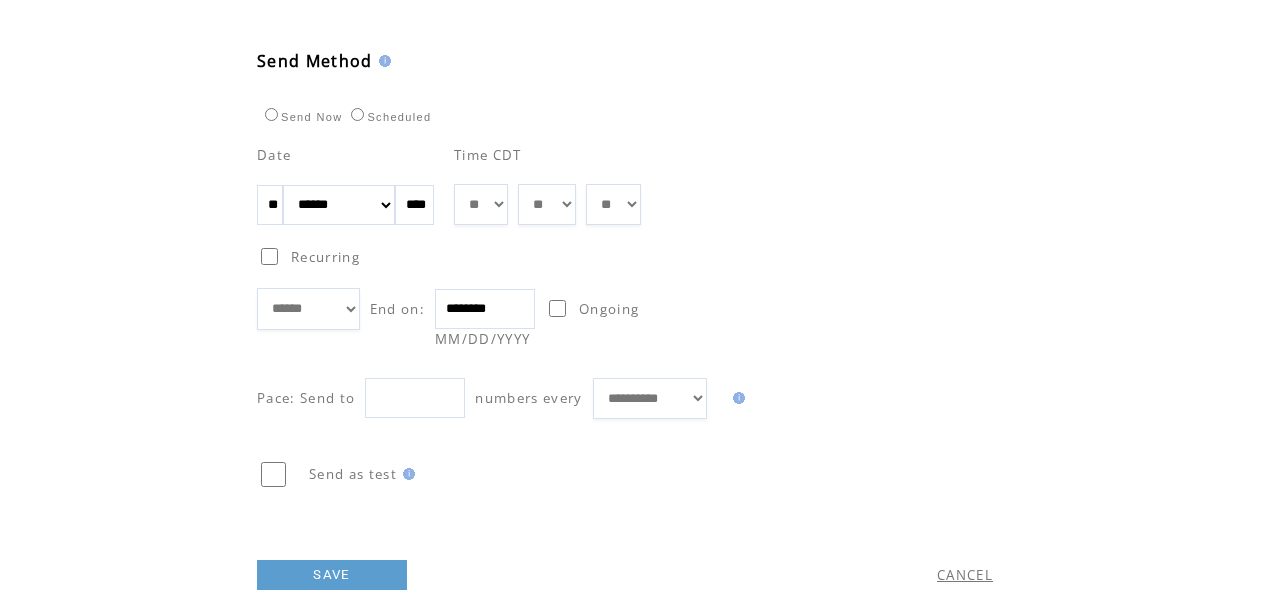 scroll, scrollTop: 1060, scrollLeft: 0, axis: vertical 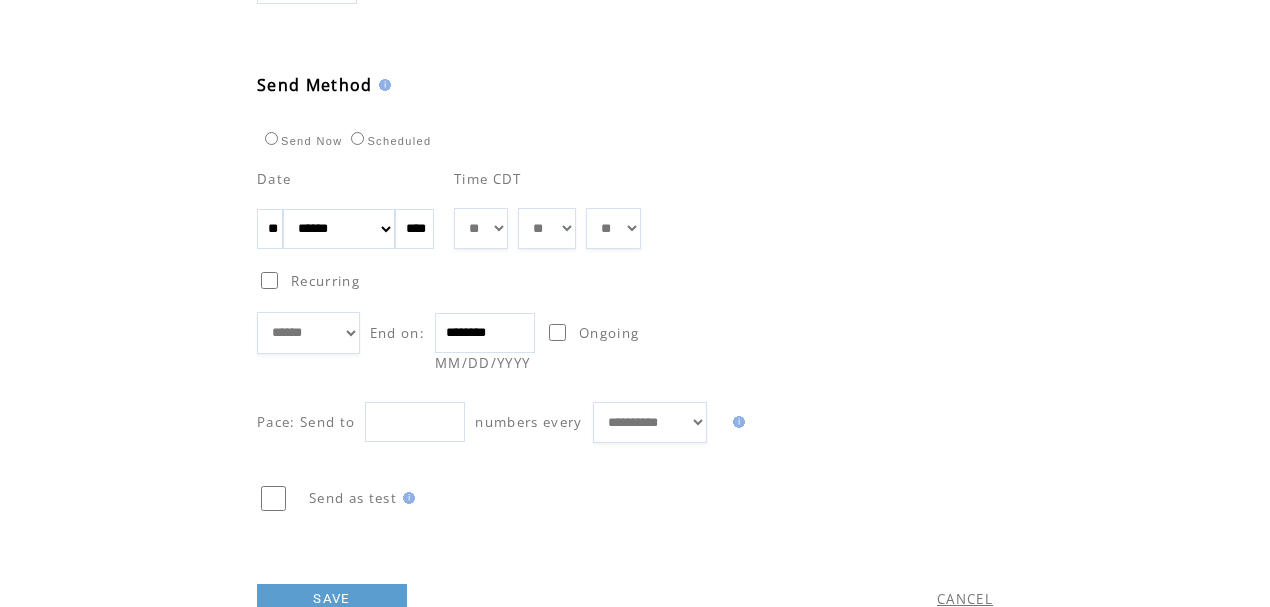 click on "SAVE" at bounding box center (332, 599) 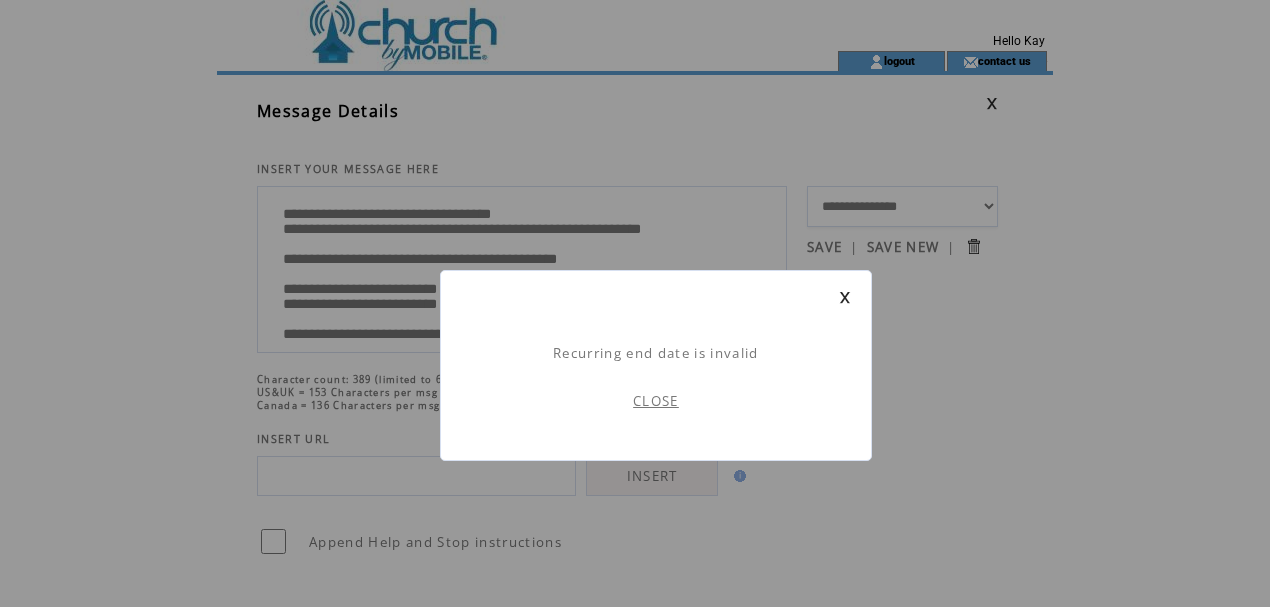scroll, scrollTop: 1, scrollLeft: 0, axis: vertical 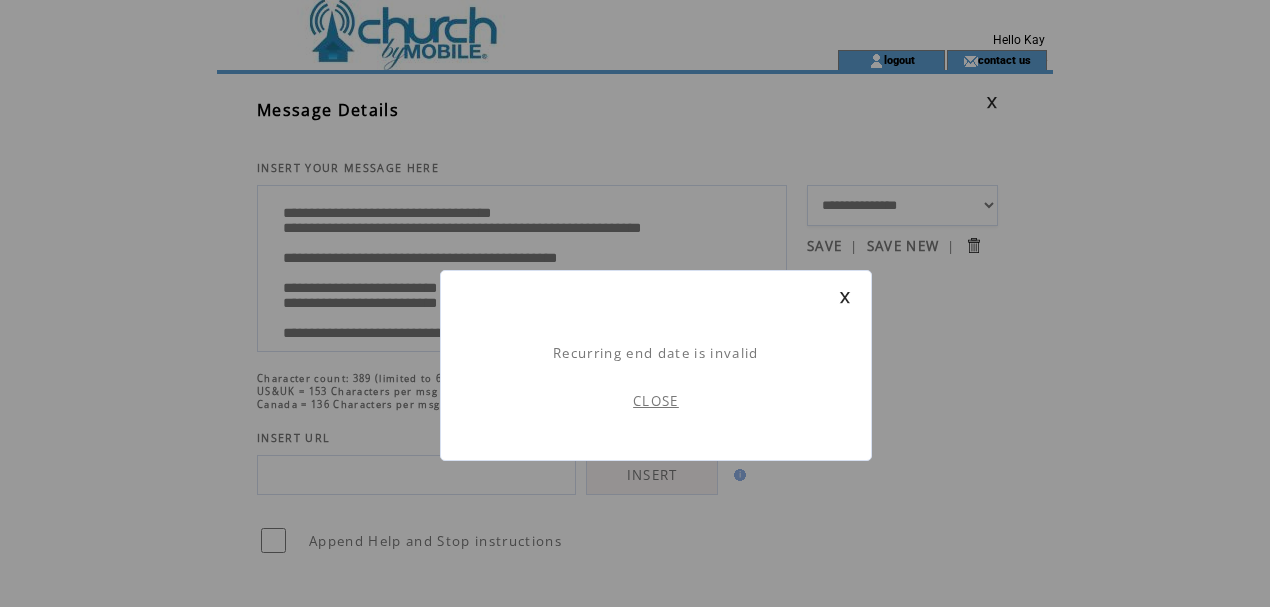 click on "CLOSE" at bounding box center [656, 401] 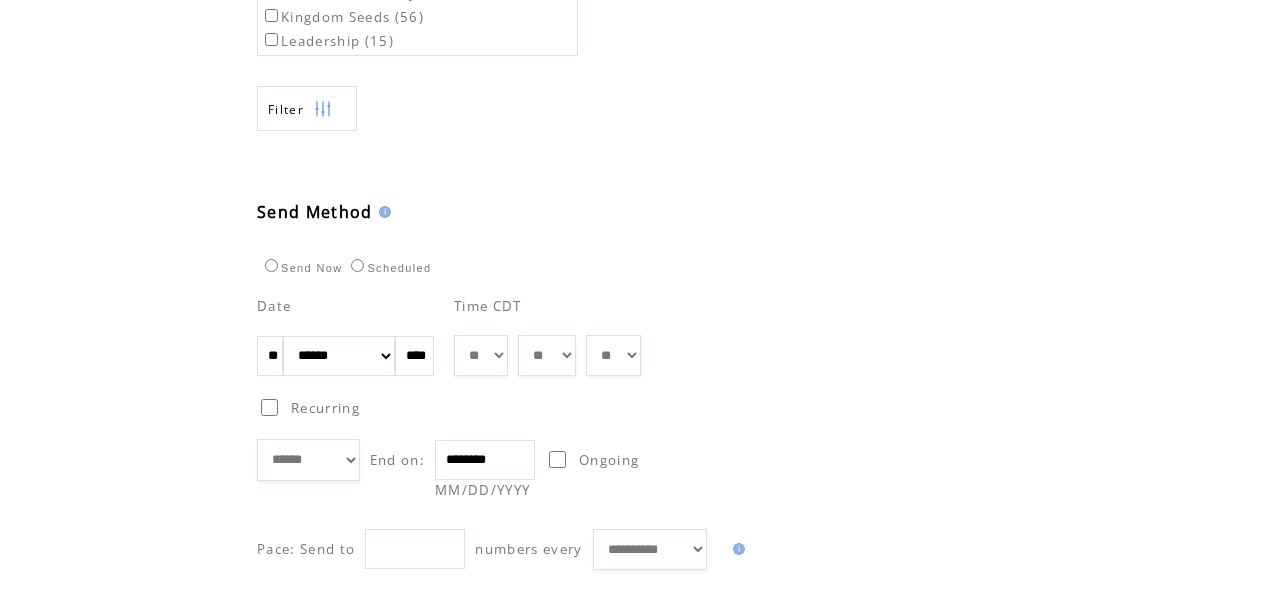 scroll, scrollTop: 1000, scrollLeft: 0, axis: vertical 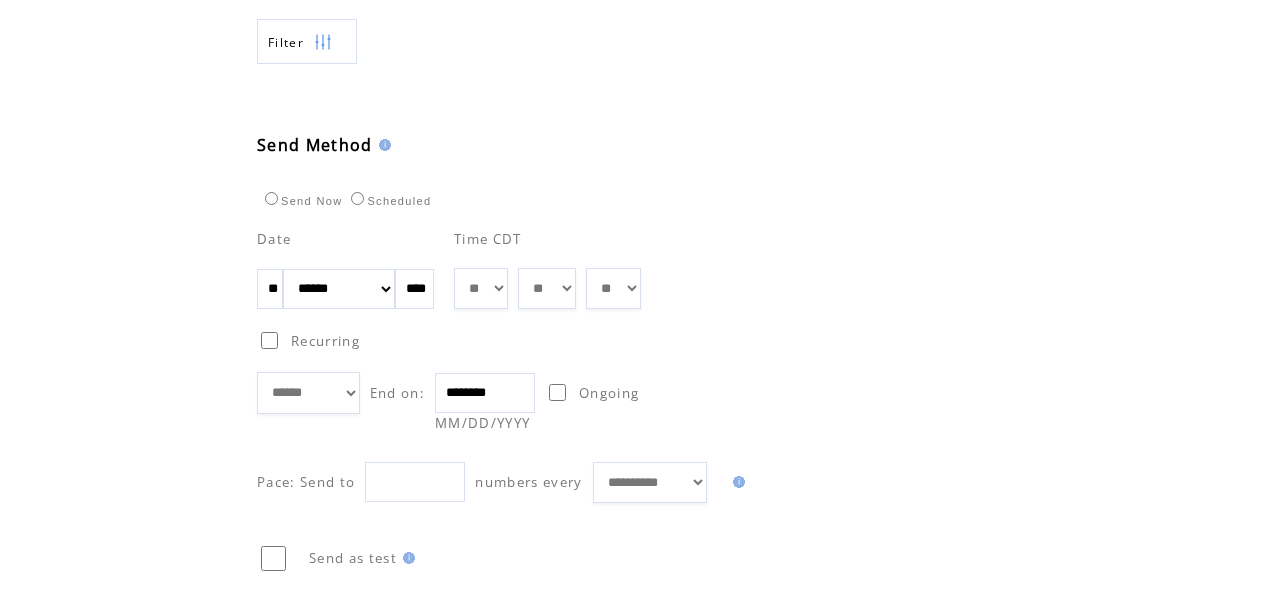 click on "********" at bounding box center (485, 393) 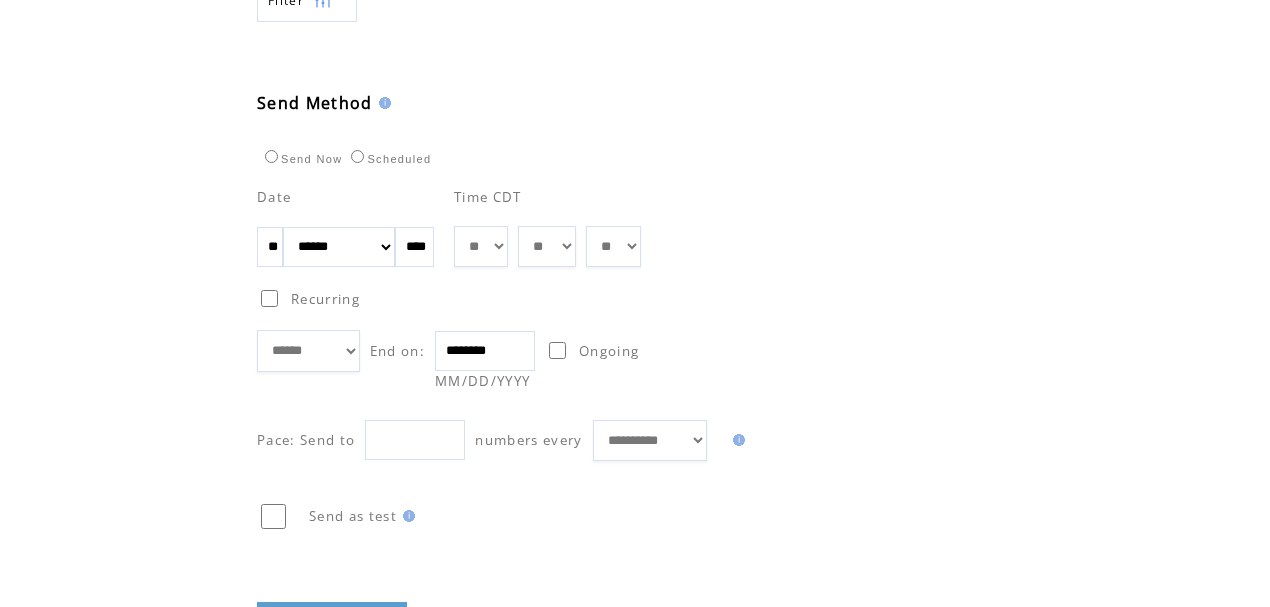 scroll, scrollTop: 1066, scrollLeft: 0, axis: vertical 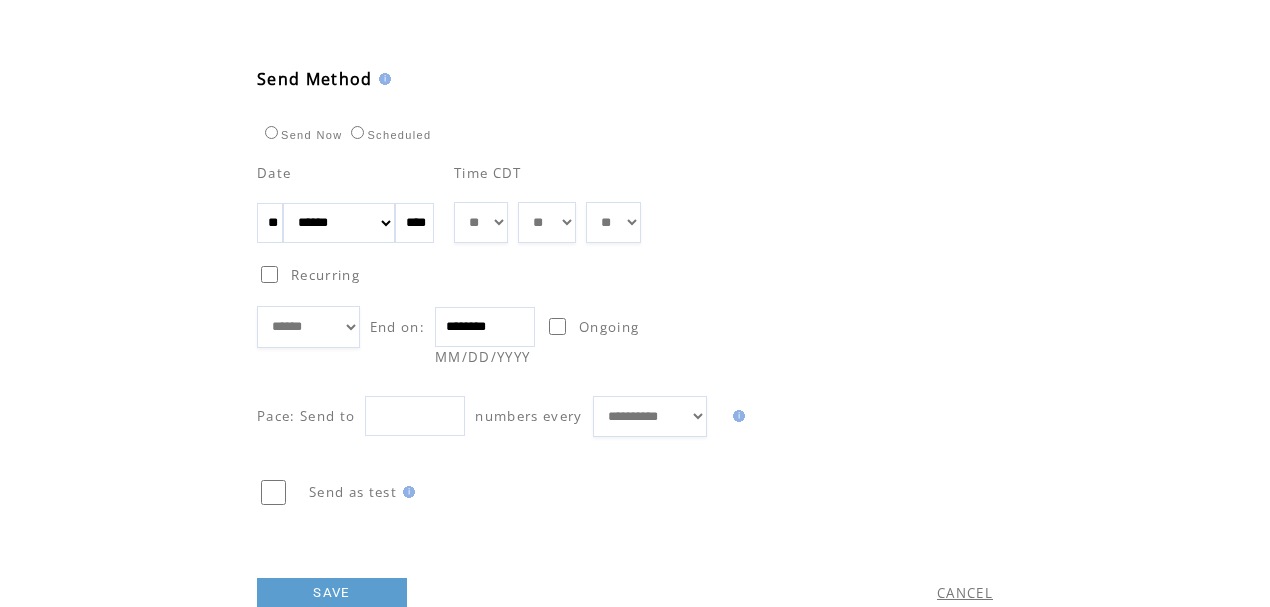 drag, startPoint x: 512, startPoint y: 390, endPoint x: 409, endPoint y: 393, distance: 103.04368 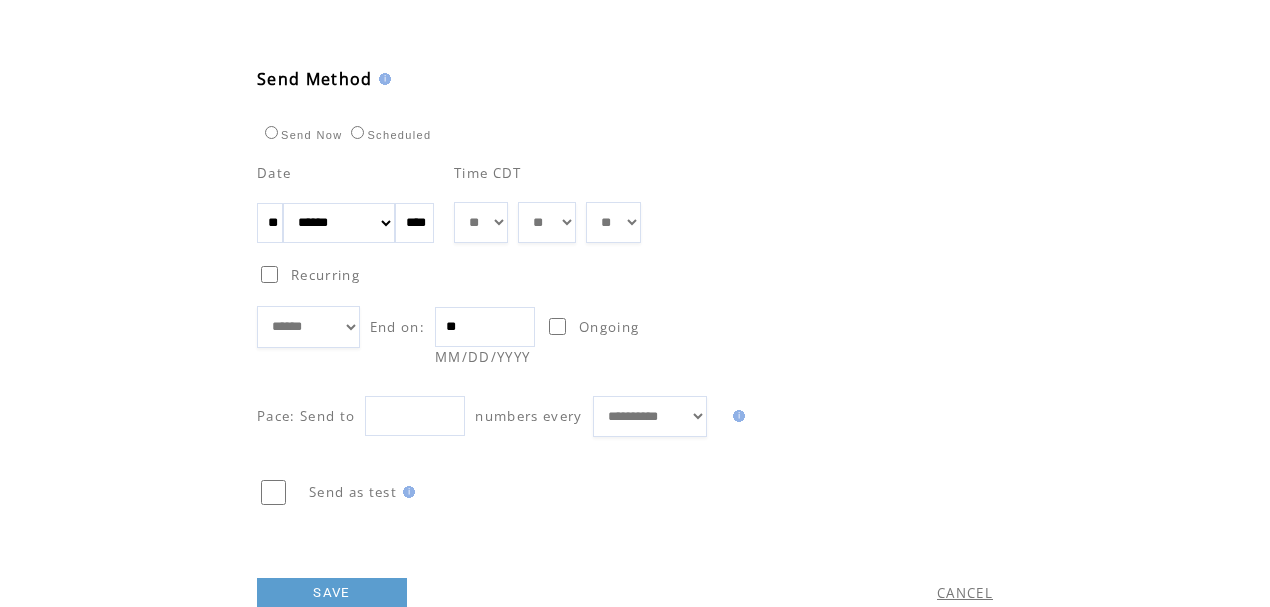 type on "*" 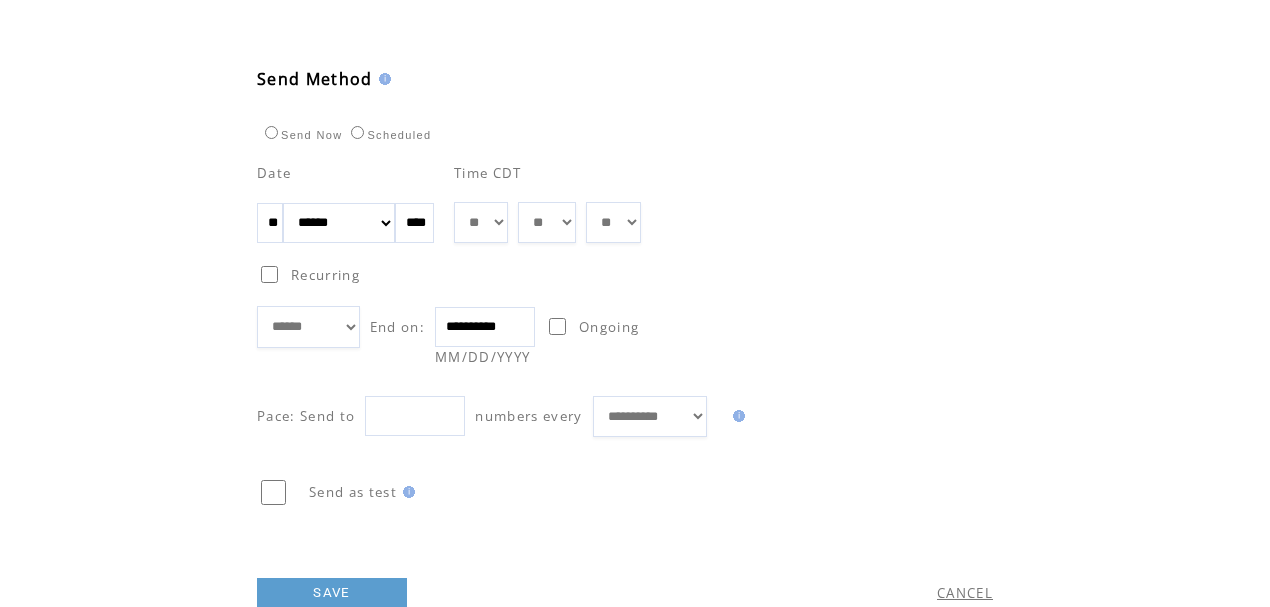 type on "**********" 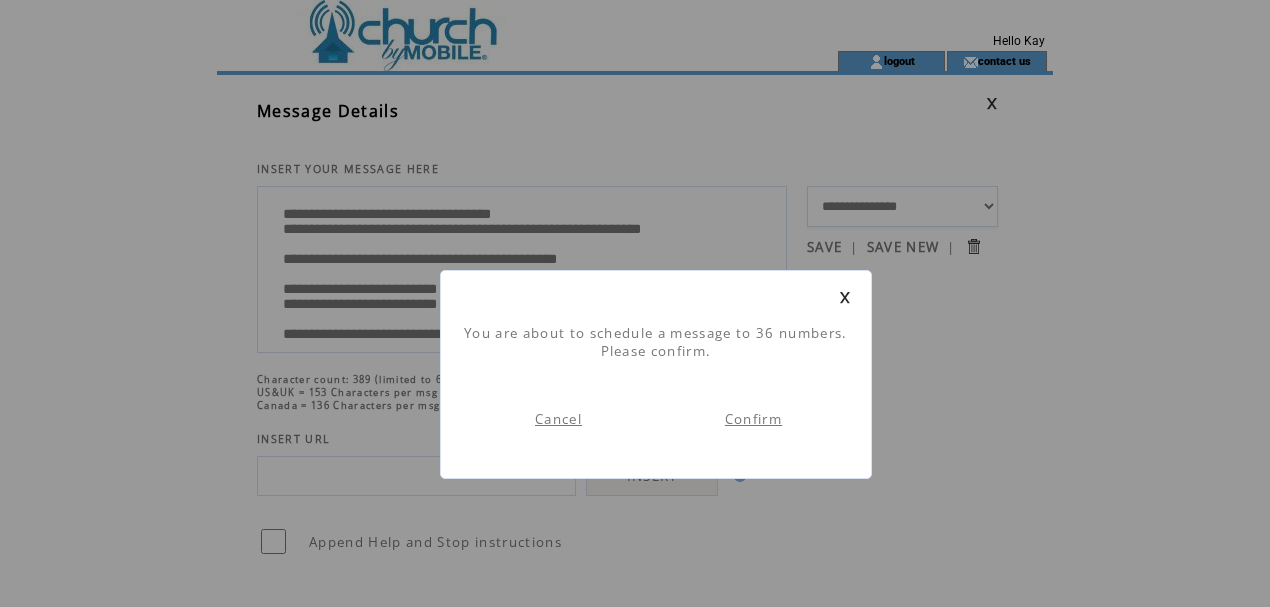 scroll, scrollTop: 1, scrollLeft: 0, axis: vertical 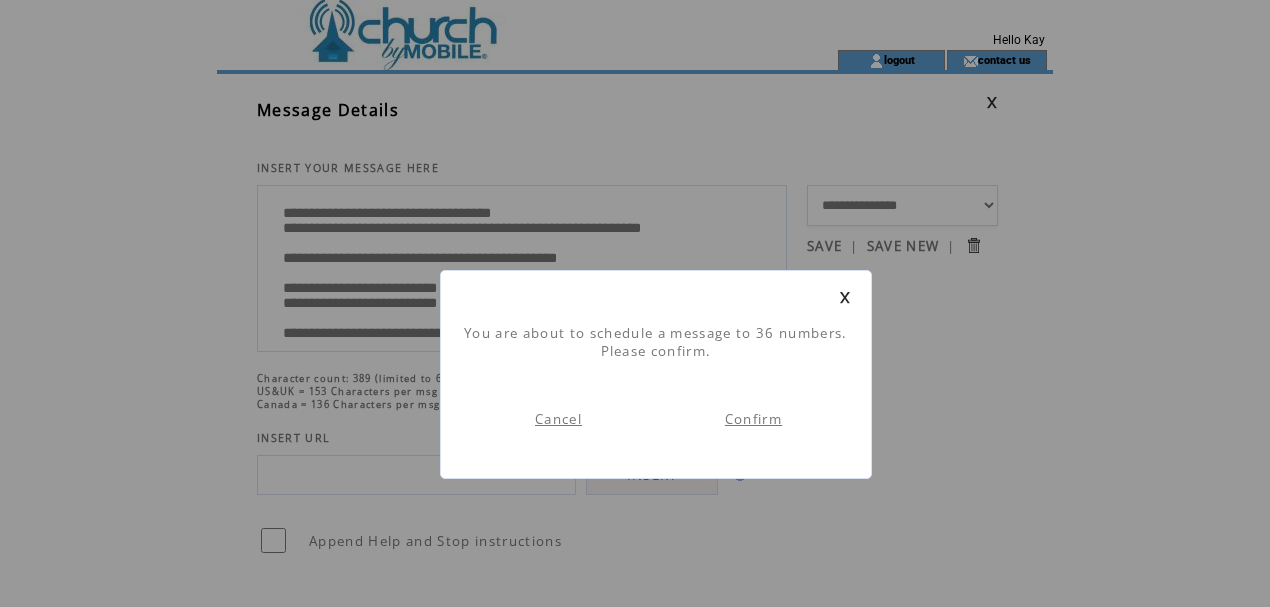 click on "Confirm" at bounding box center [753, 419] 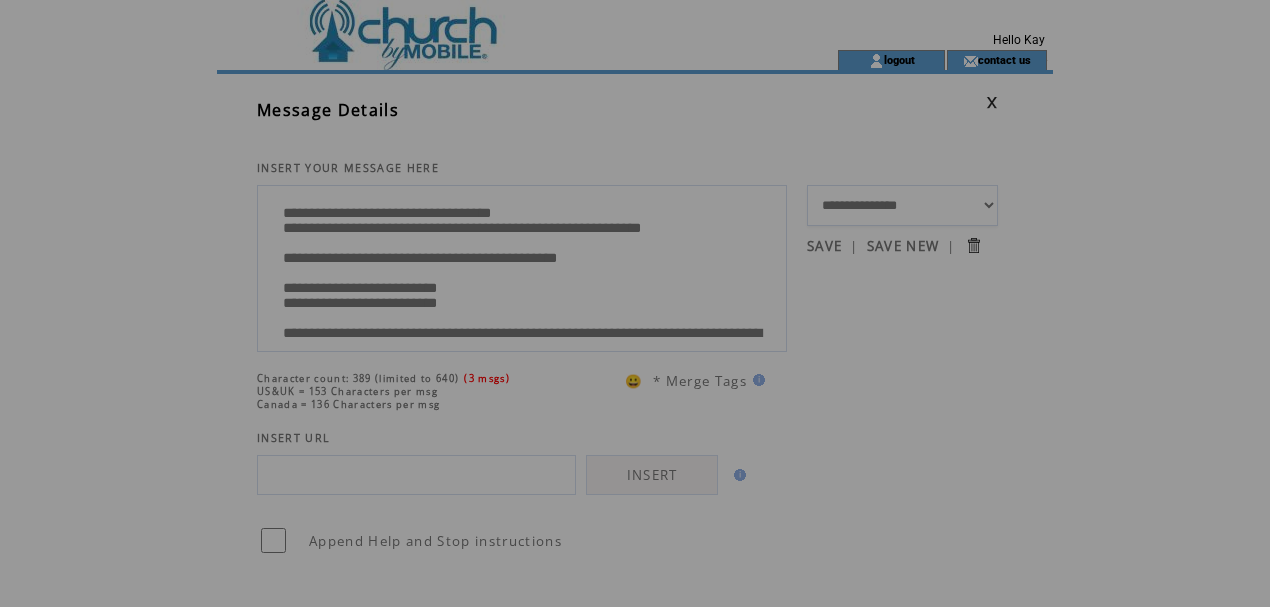 scroll, scrollTop: 0, scrollLeft: 0, axis: both 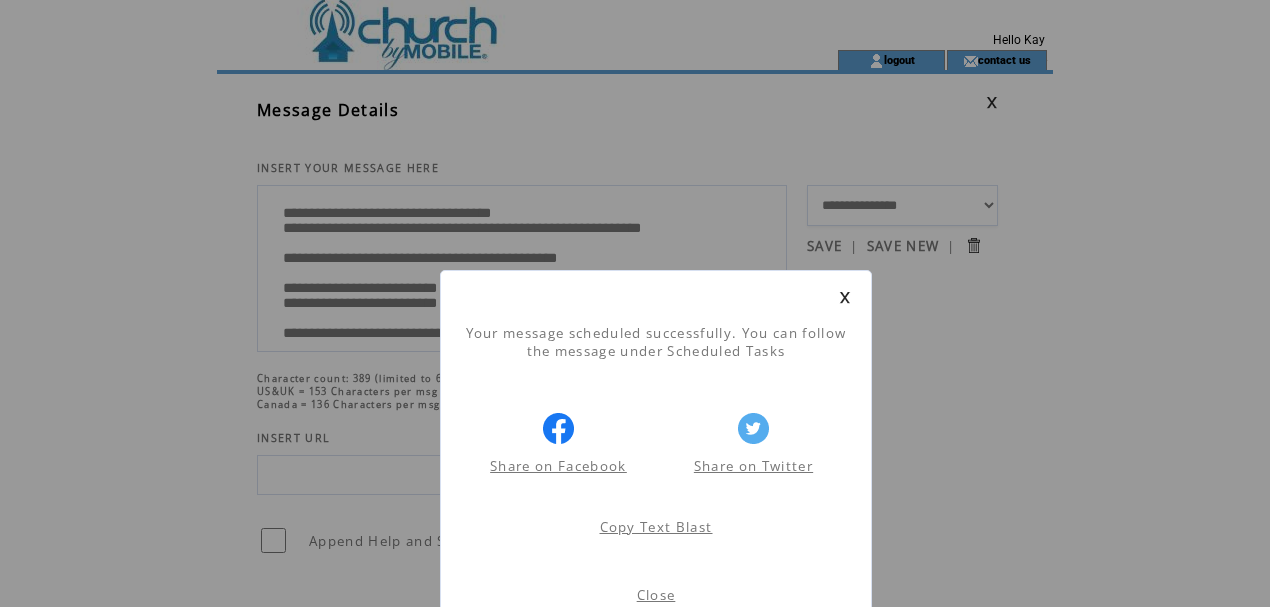 click on "Close" at bounding box center [656, 595] 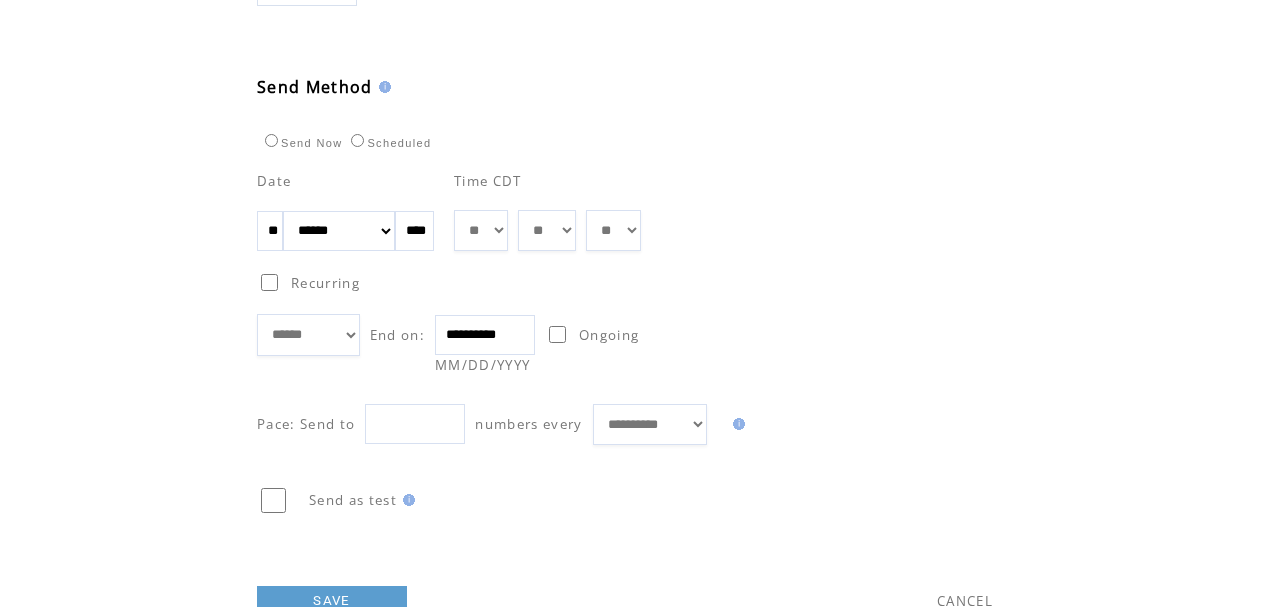 scroll, scrollTop: 1066, scrollLeft: 0, axis: vertical 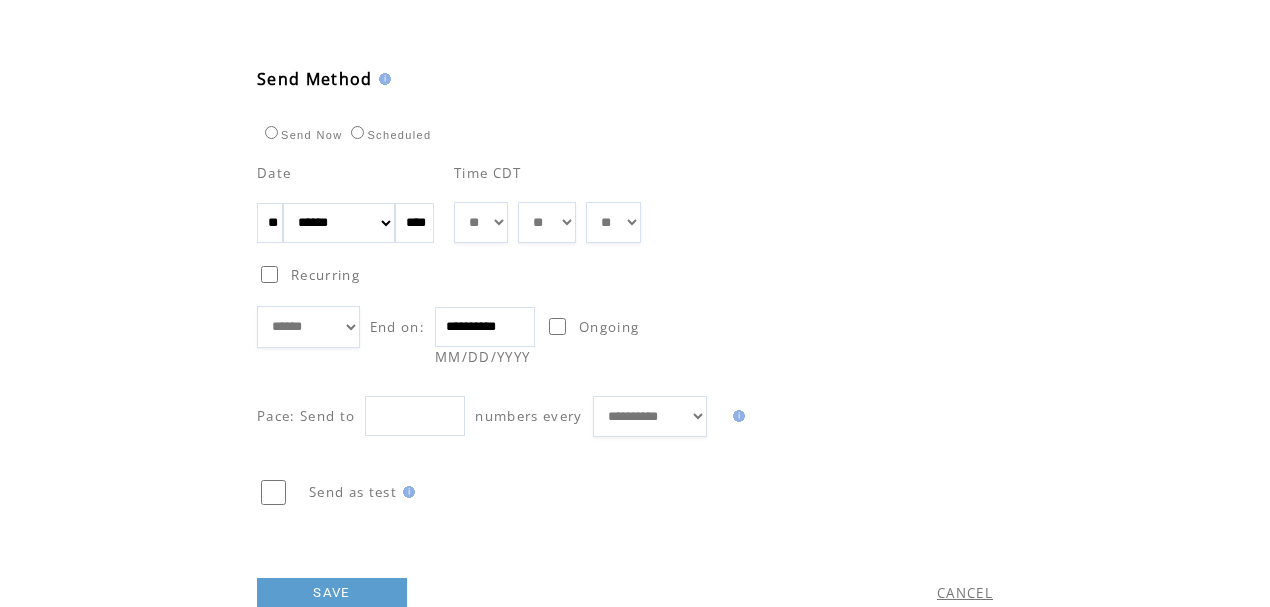click on "SAVE" at bounding box center [332, 593] 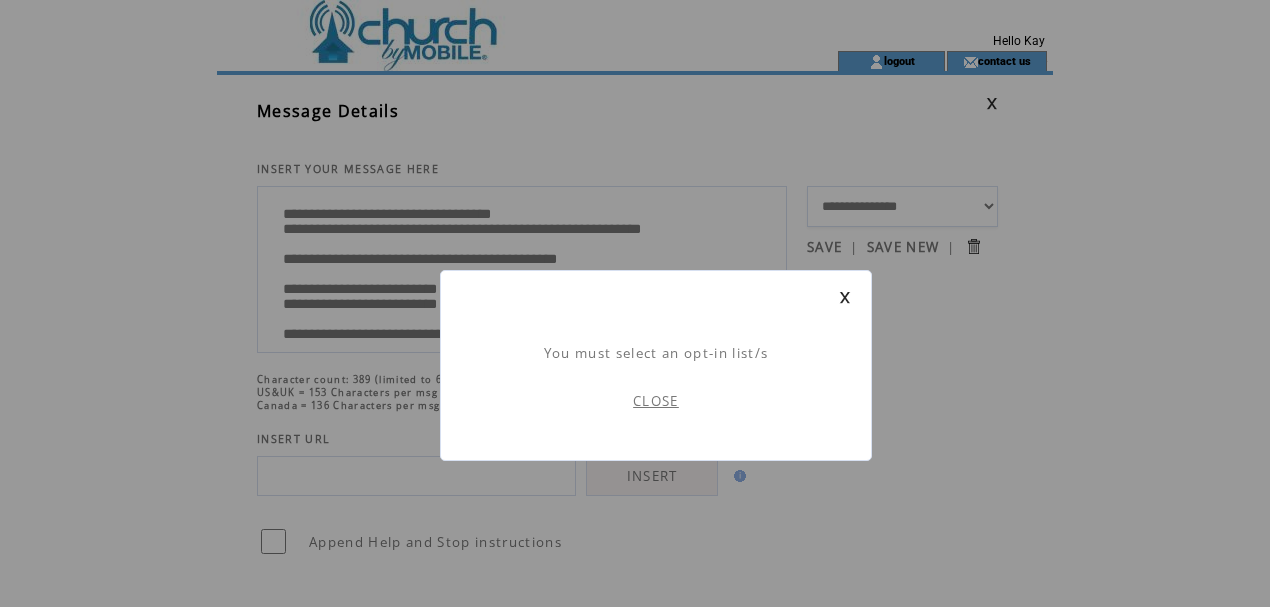 scroll, scrollTop: 1, scrollLeft: 0, axis: vertical 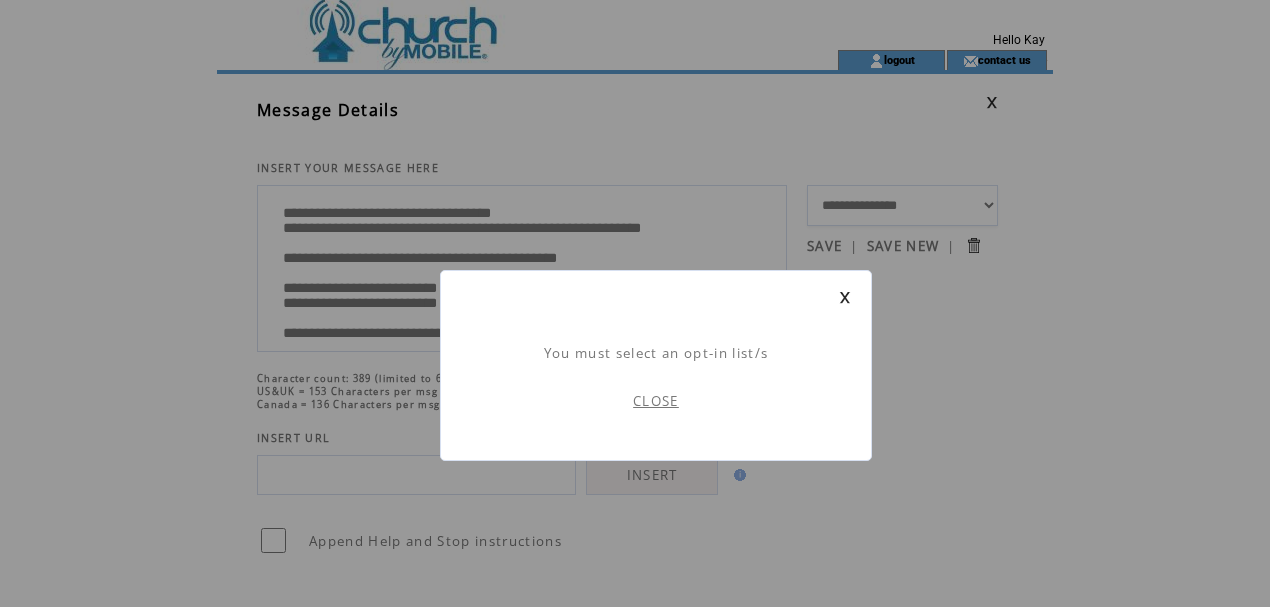 click on "CLOSE" at bounding box center (656, 401) 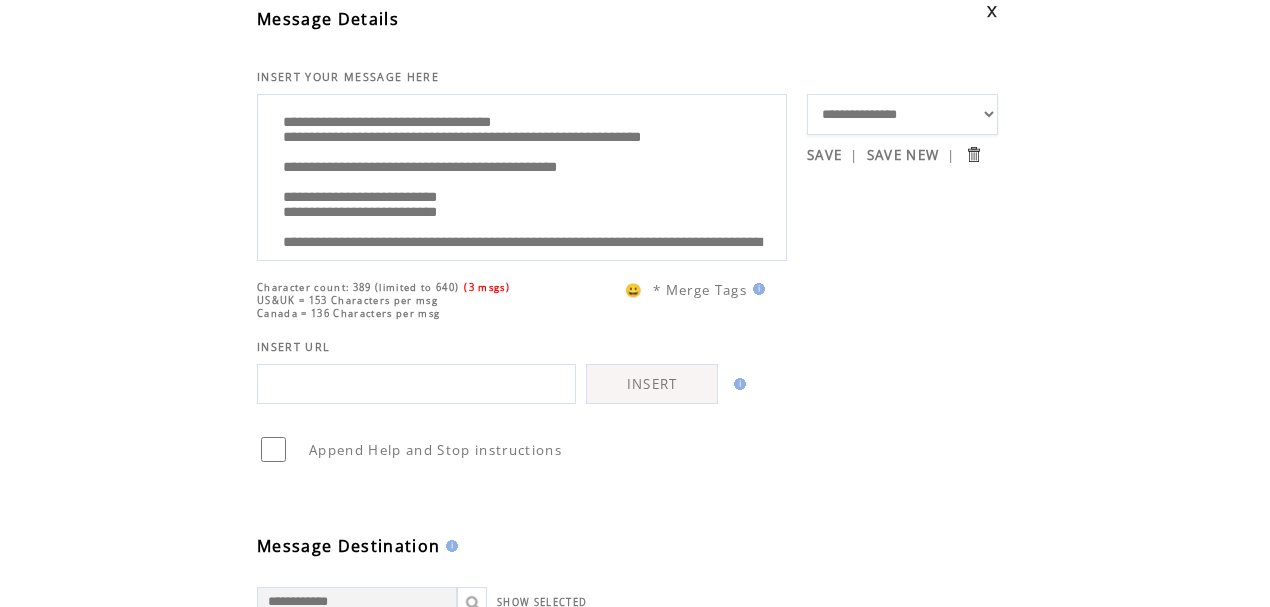 scroll, scrollTop: 400, scrollLeft: 0, axis: vertical 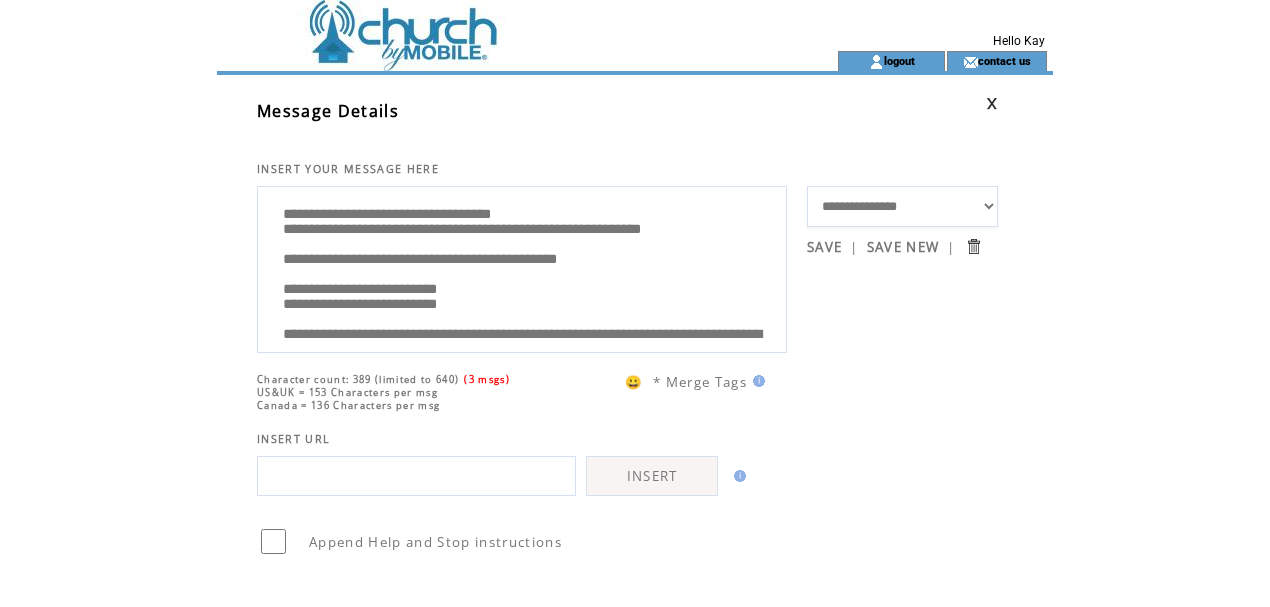 click at bounding box center (992, 103) 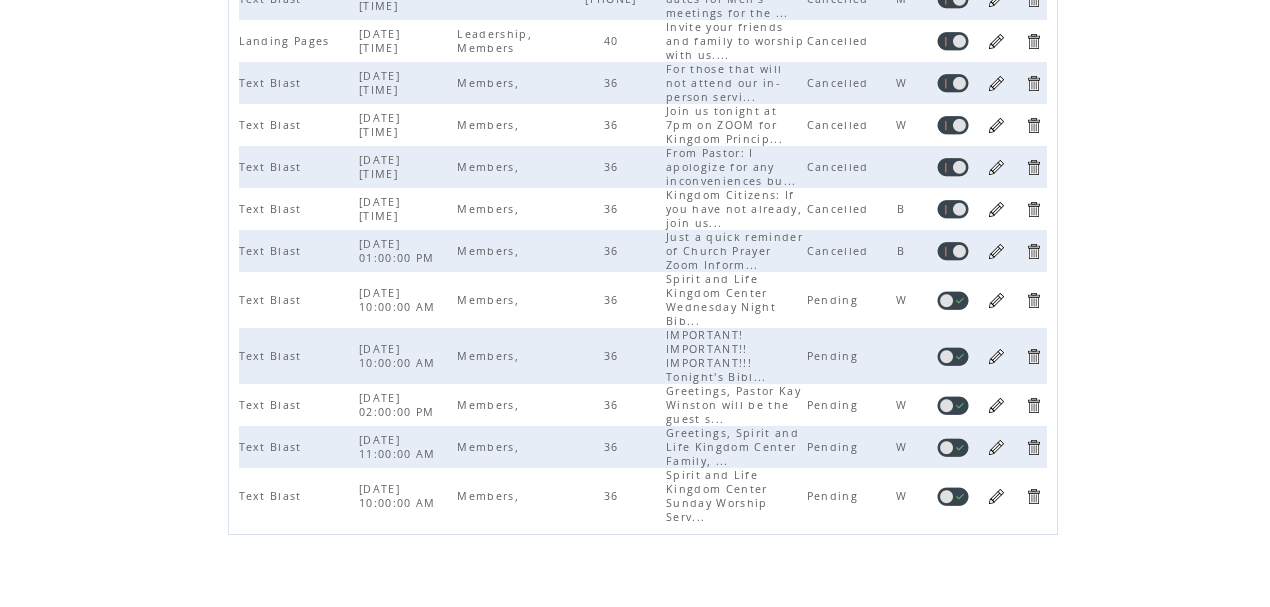 scroll, scrollTop: 400, scrollLeft: 0, axis: vertical 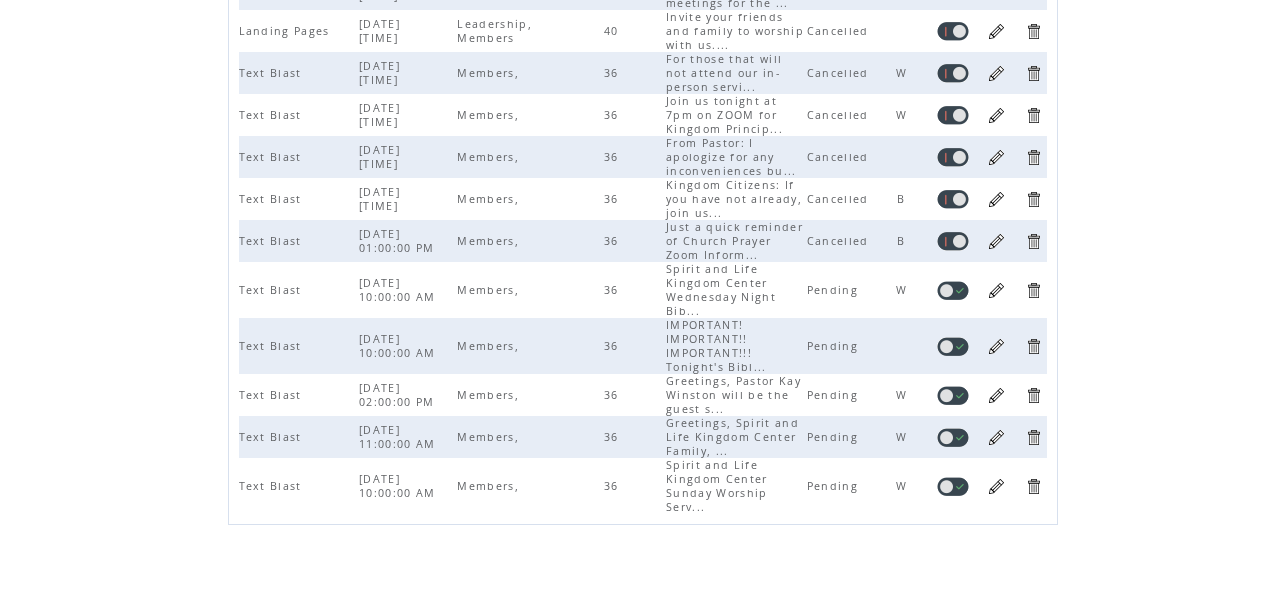 click at bounding box center (996, 346) 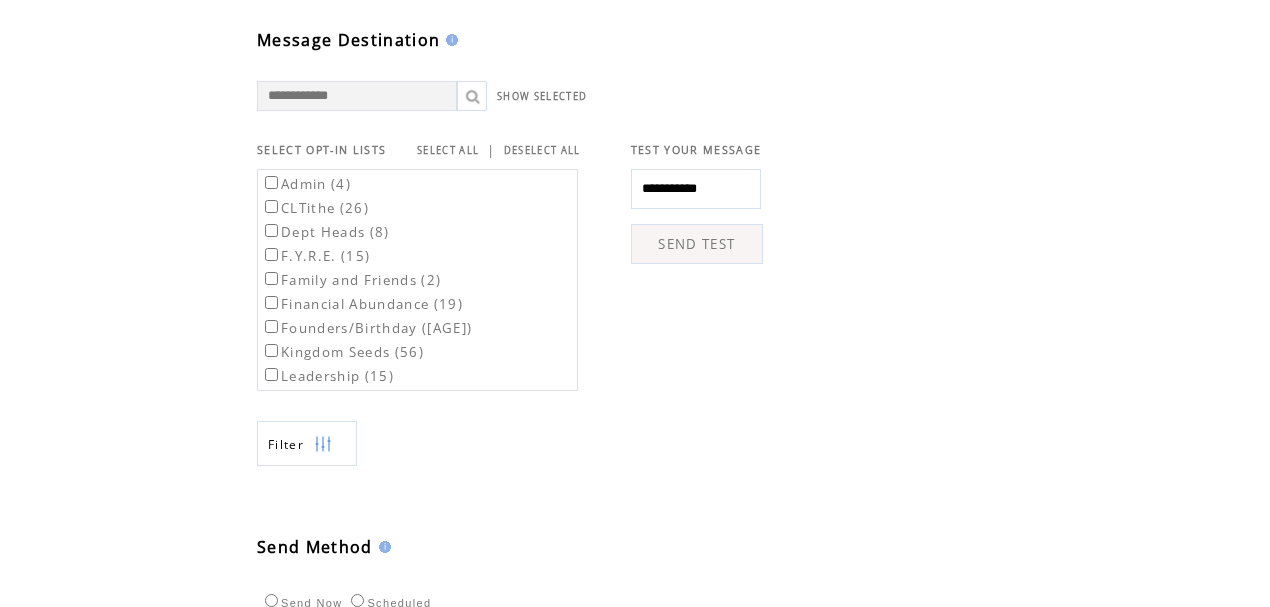 scroll, scrollTop: 666, scrollLeft: 0, axis: vertical 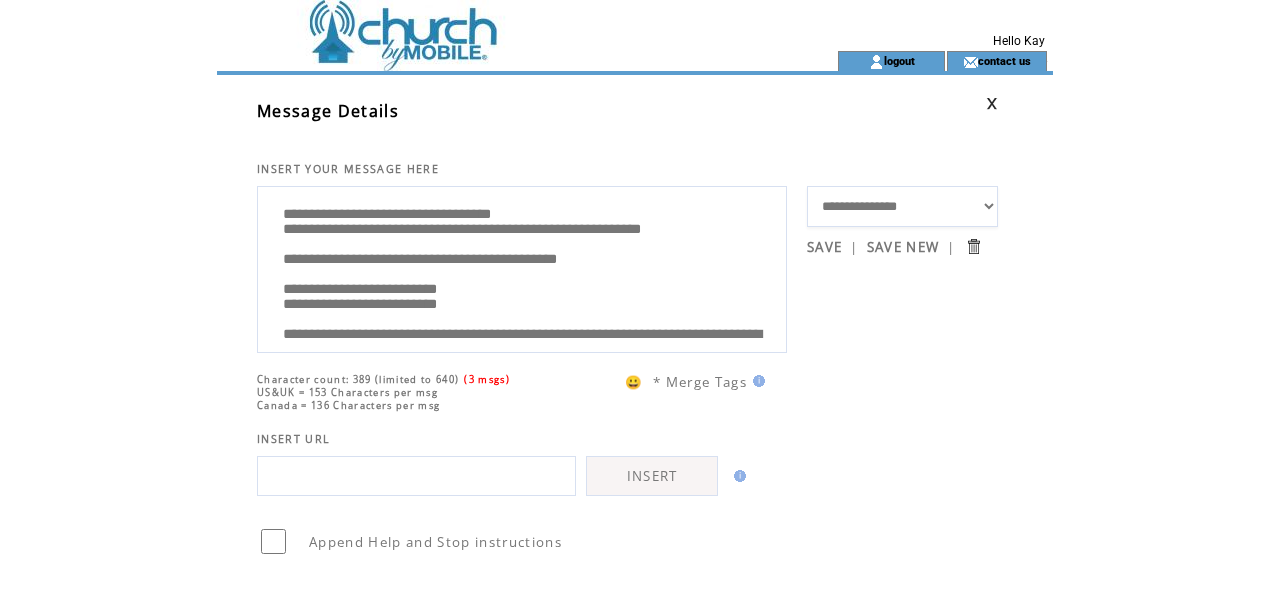 click at bounding box center [992, 103] 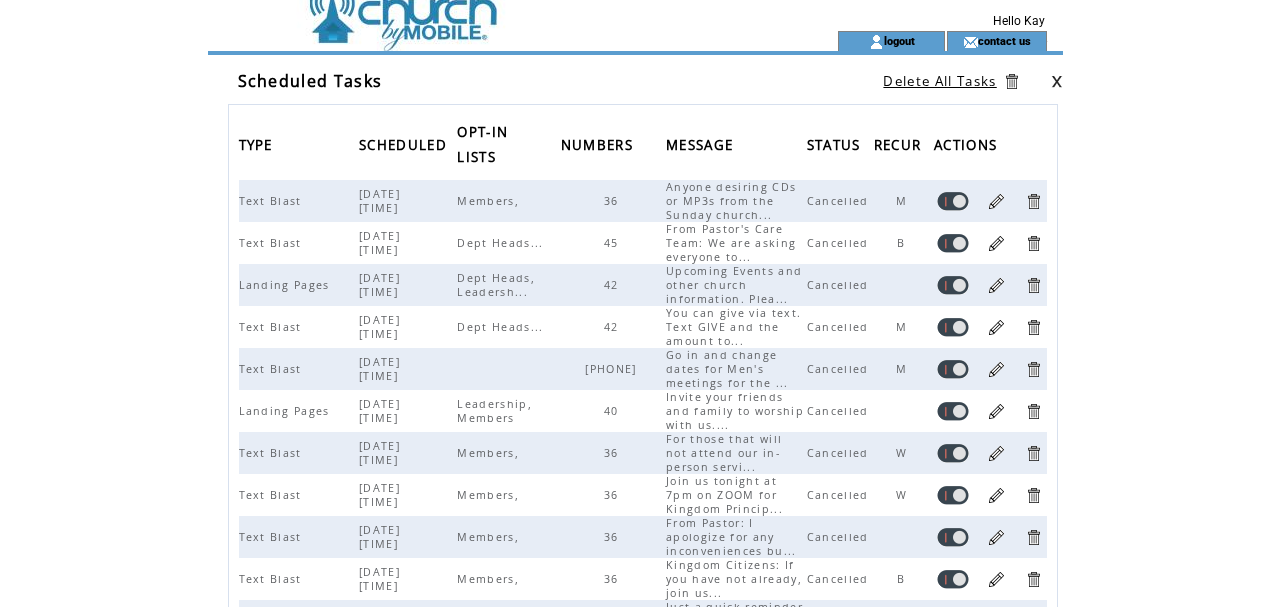 scroll, scrollTop: 0, scrollLeft: 0, axis: both 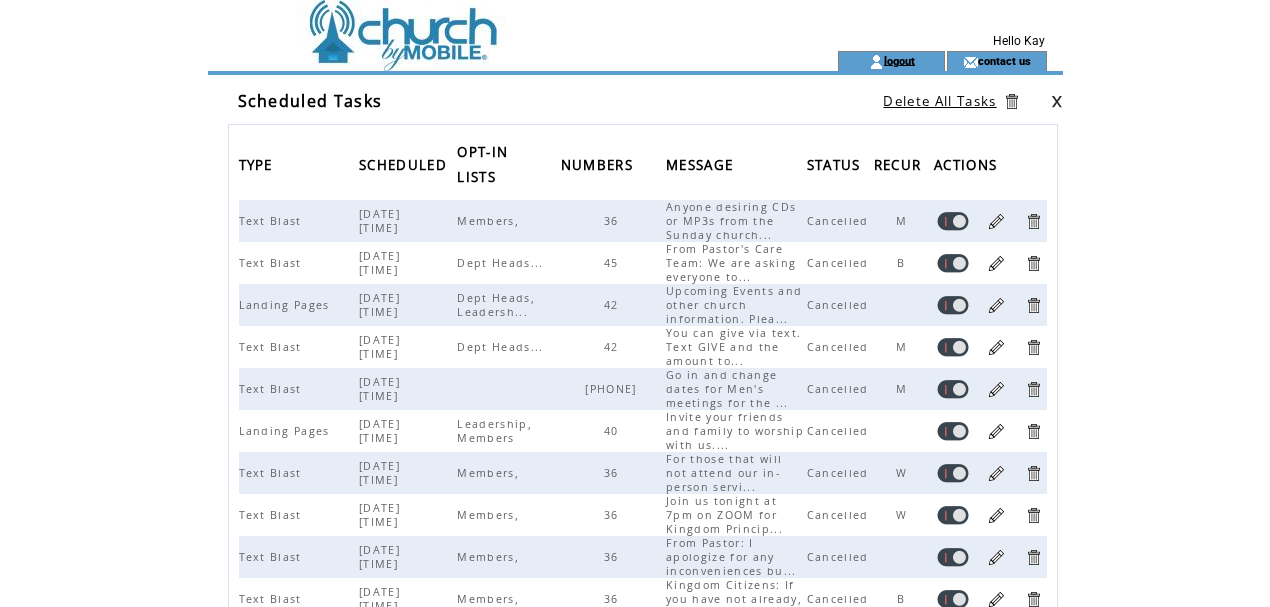 click on "logout" at bounding box center (899, 60) 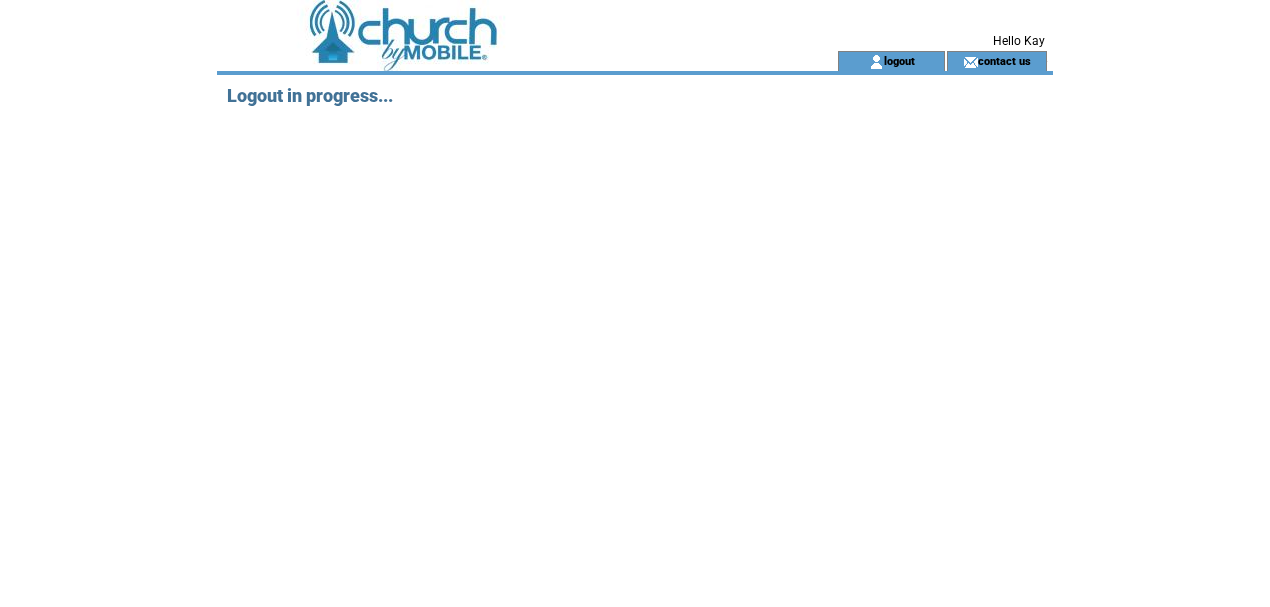 scroll, scrollTop: 0, scrollLeft: 0, axis: both 